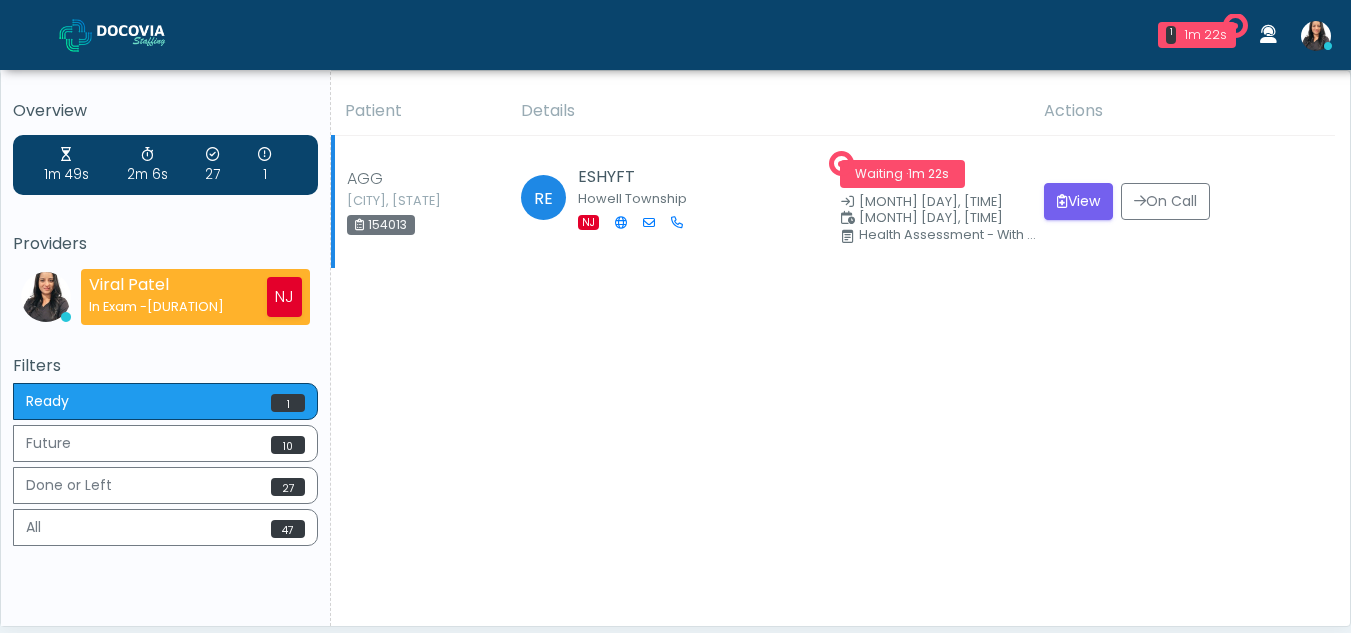 scroll, scrollTop: 0, scrollLeft: 0, axis: both 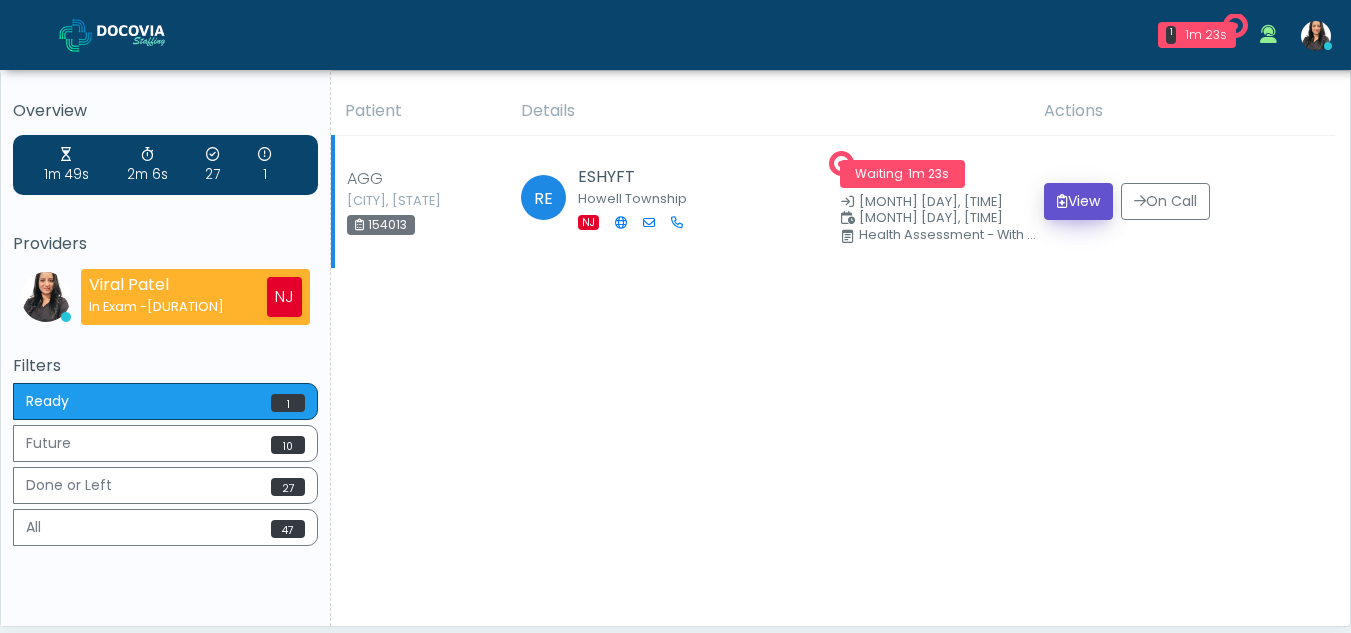 click on "View" at bounding box center [1078, 201] 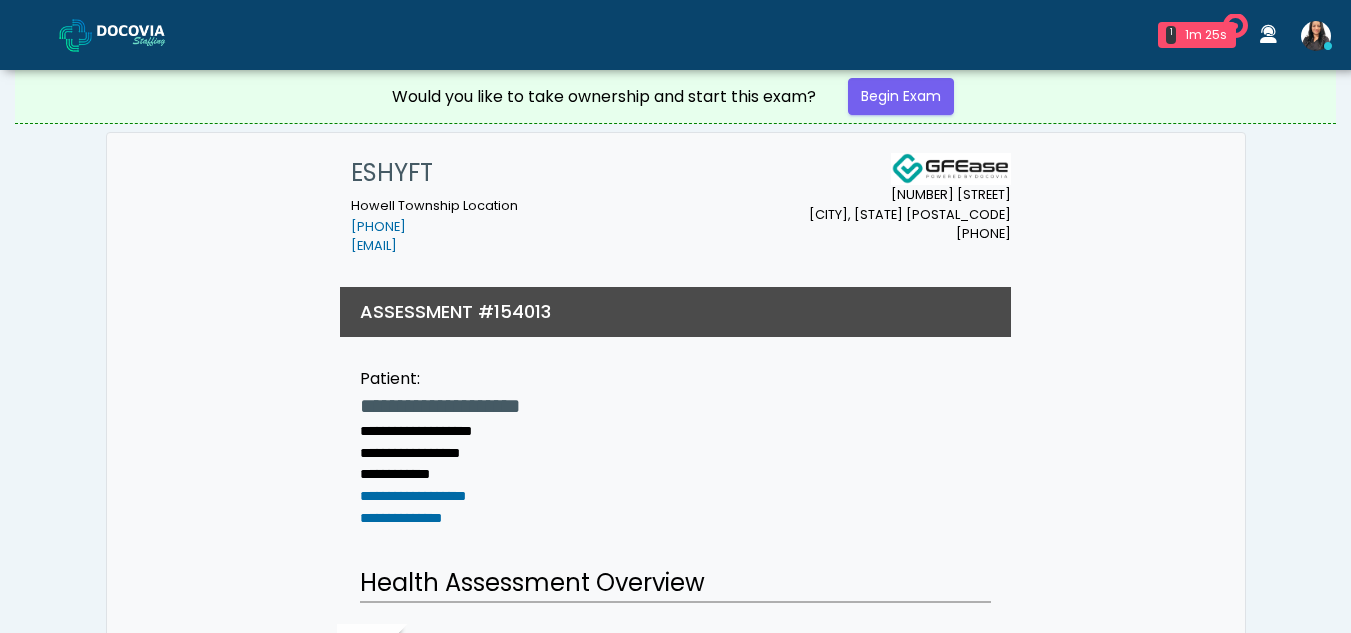 scroll, scrollTop: 0, scrollLeft: 0, axis: both 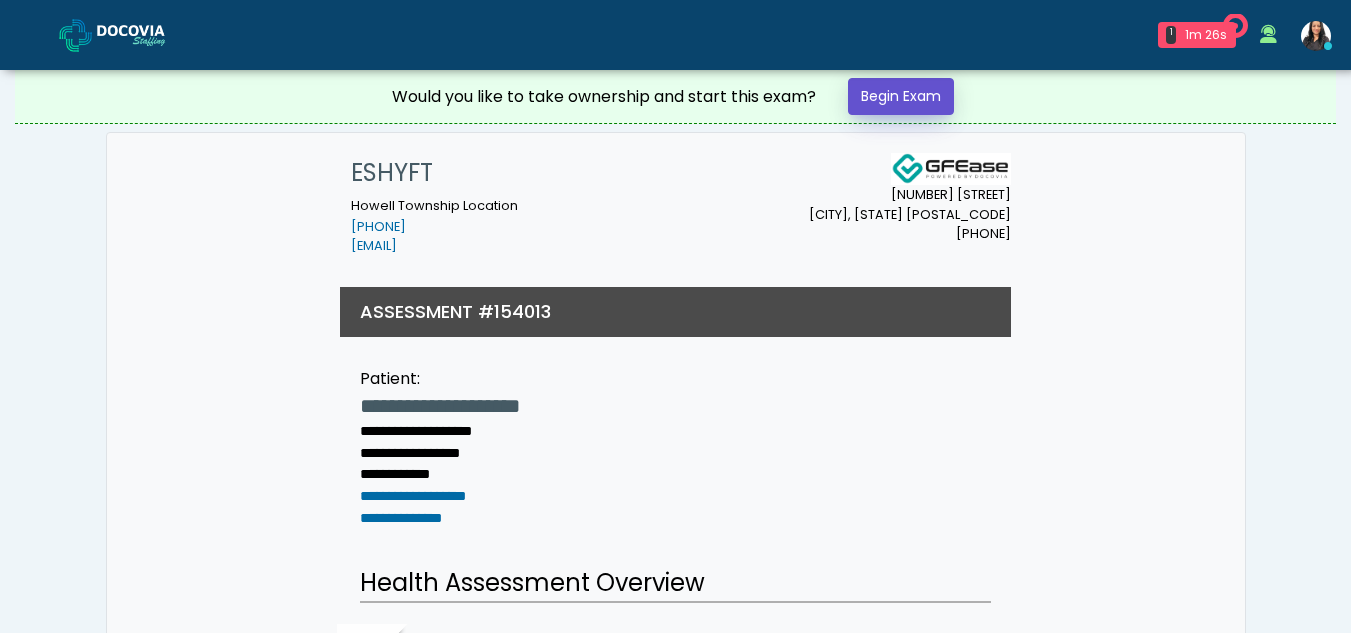 click on "Begin Exam" at bounding box center (901, 96) 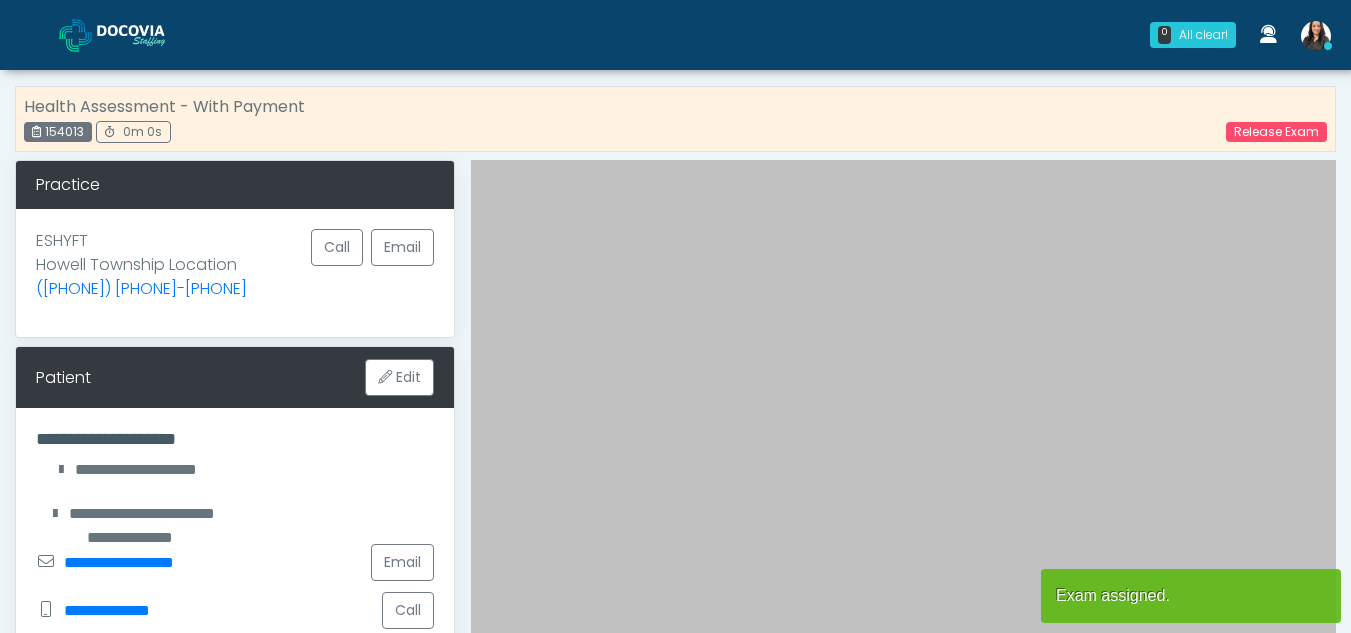 scroll, scrollTop: 0, scrollLeft: 0, axis: both 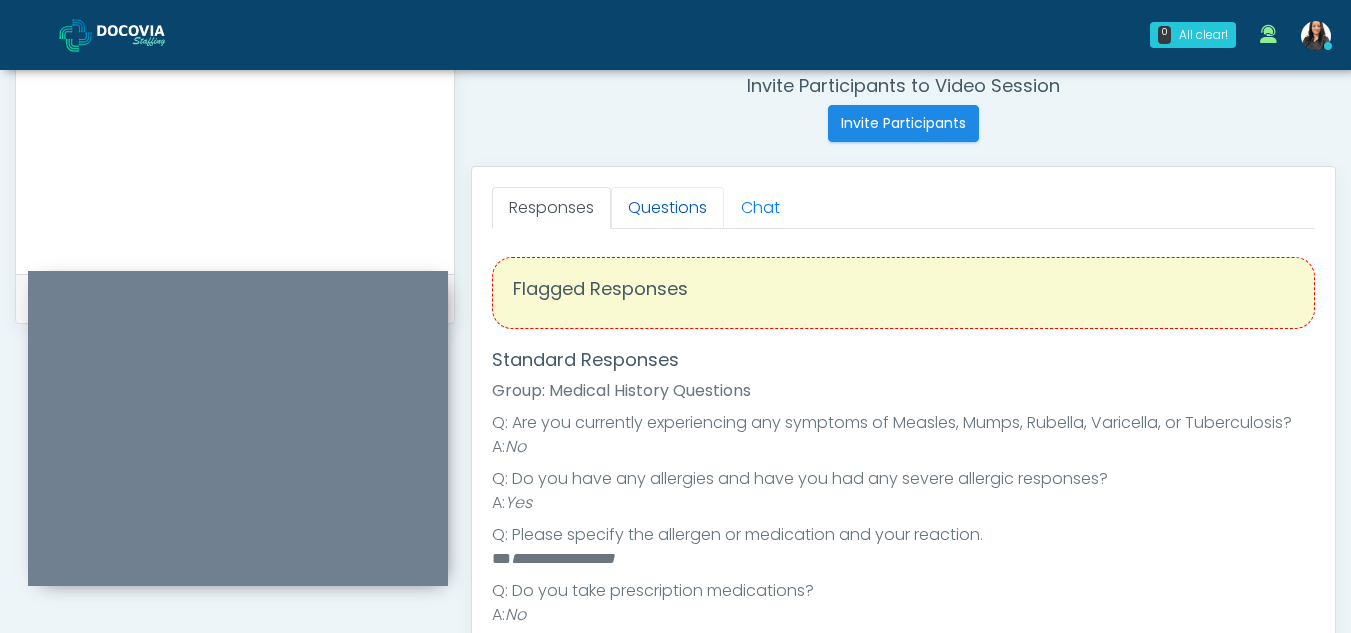 click on "Questions" at bounding box center (667, 208) 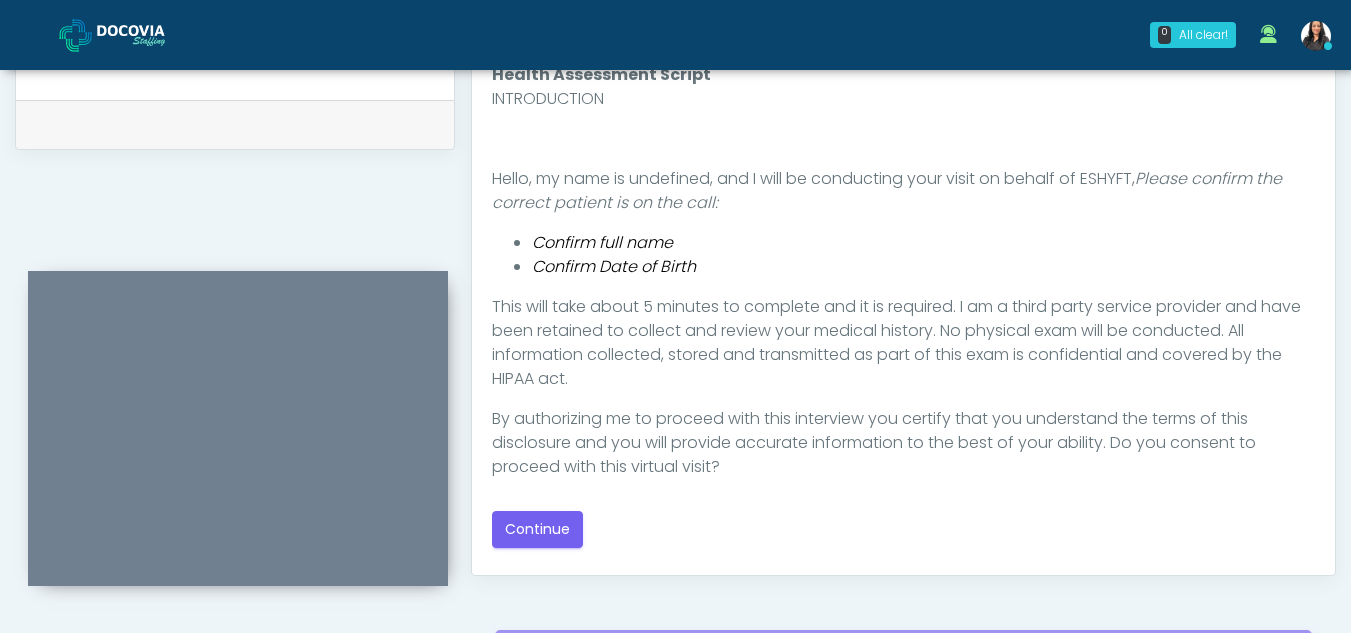 scroll, scrollTop: 963, scrollLeft: 0, axis: vertical 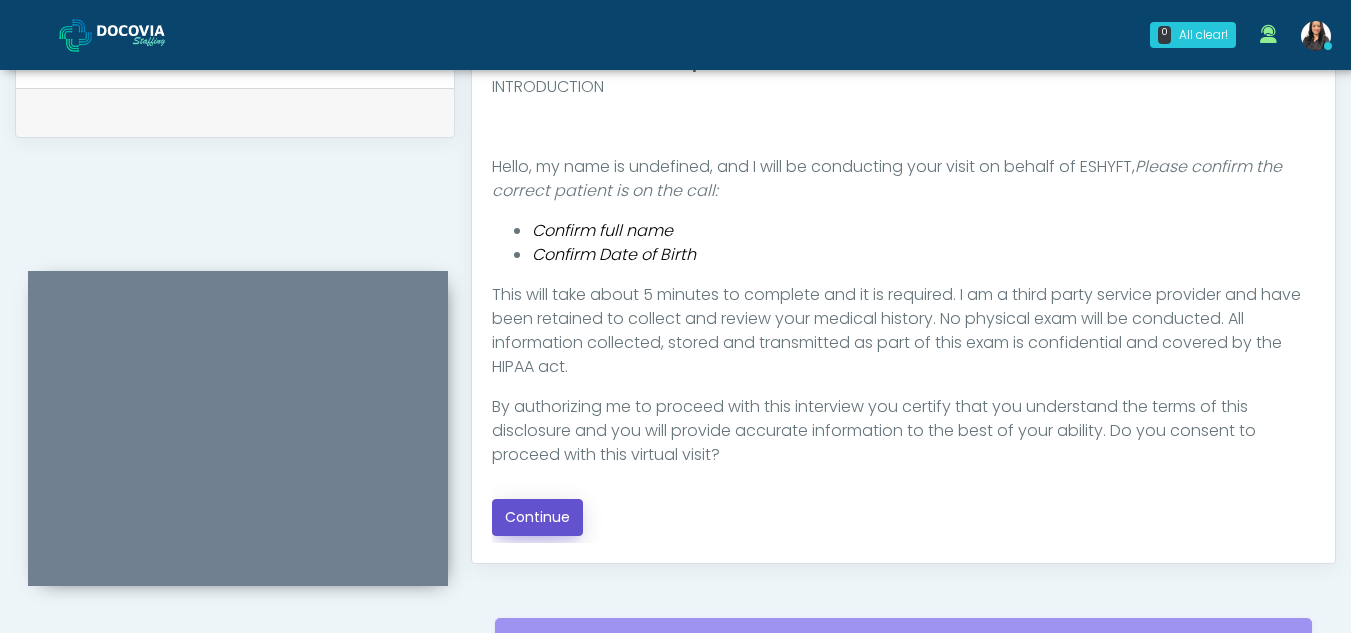 click on "Continue" at bounding box center [537, 517] 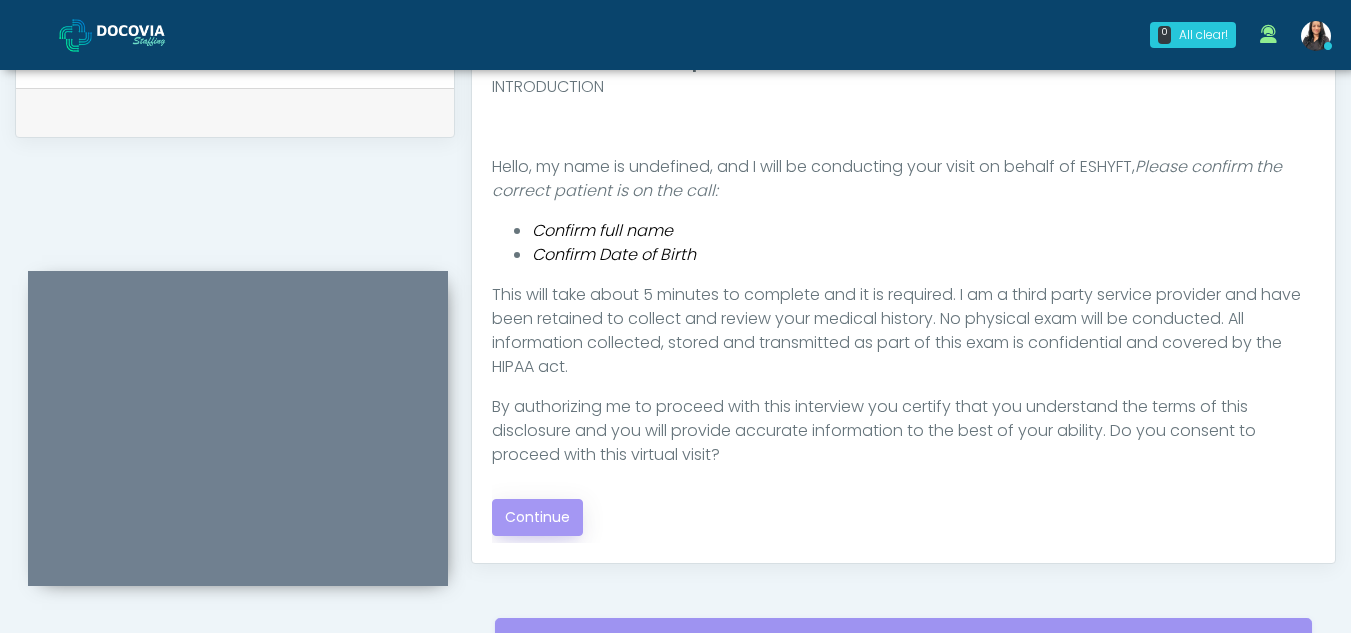 scroll, scrollTop: 1162, scrollLeft: 0, axis: vertical 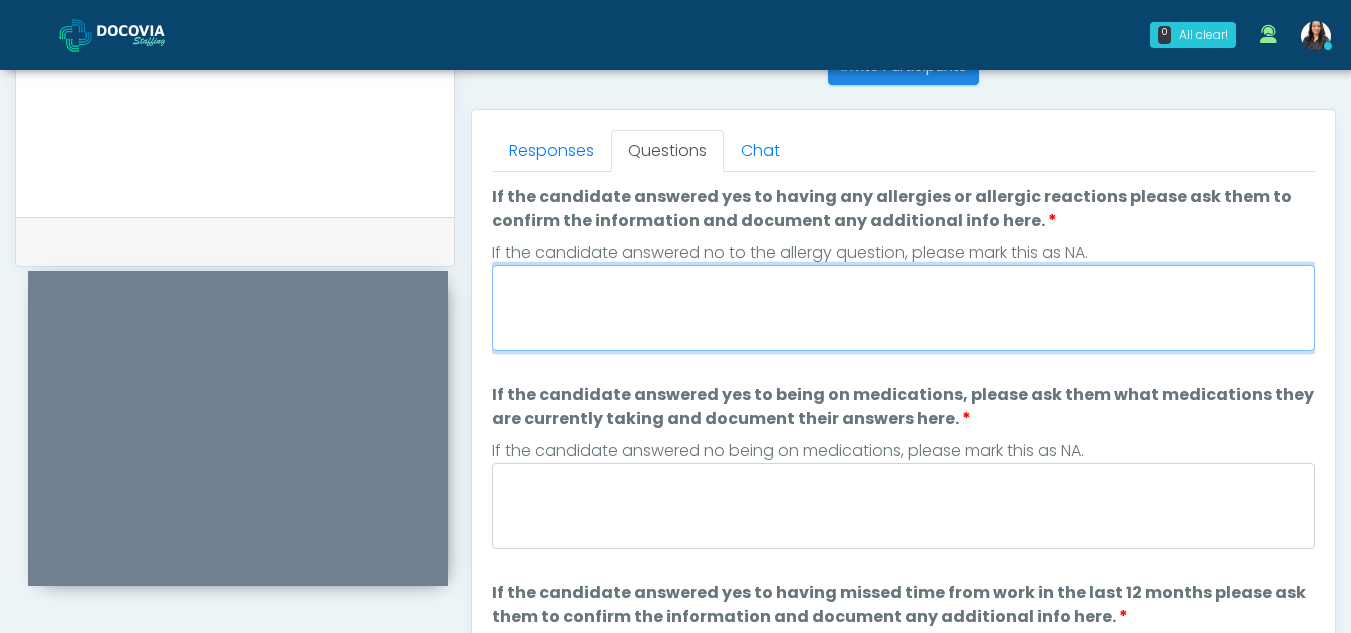 click on "If the candidate answered yes to having any allergies or allergic reactions please ask them to confirm the information and document any additional info here." at bounding box center (903, 308) 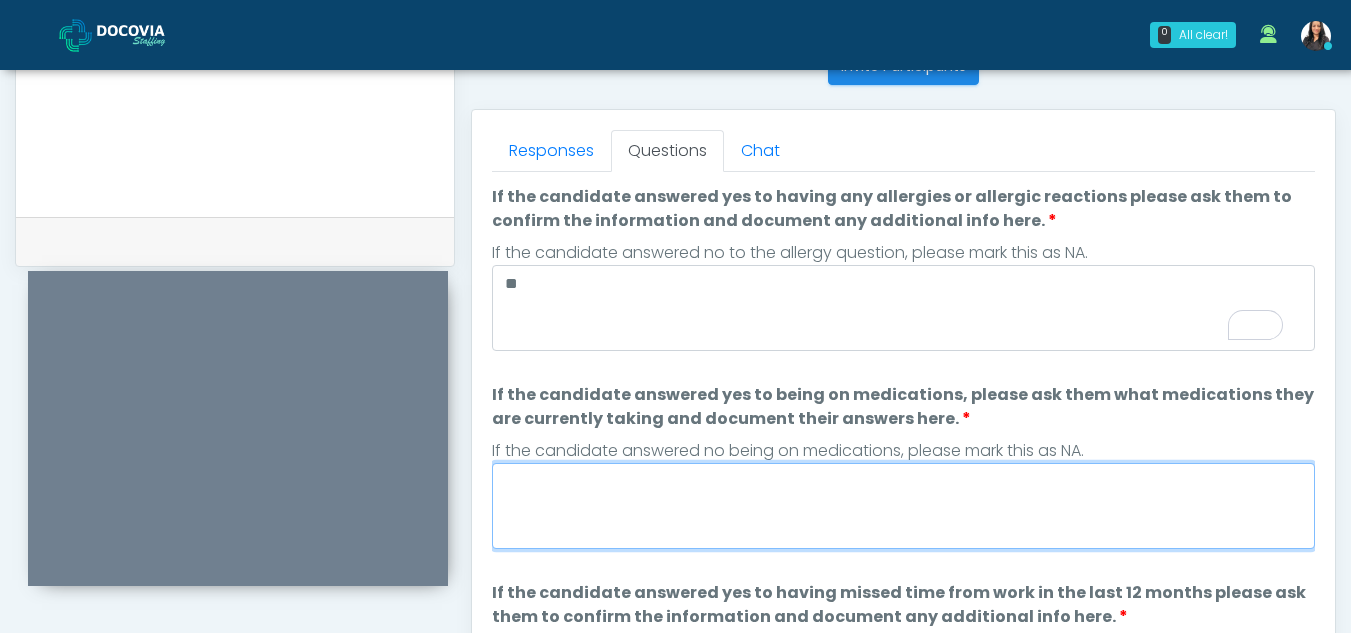 click on "If the candidate answered yes to being on medications, please ask them what medications they are currently taking and document their answers here." at bounding box center [903, 506] 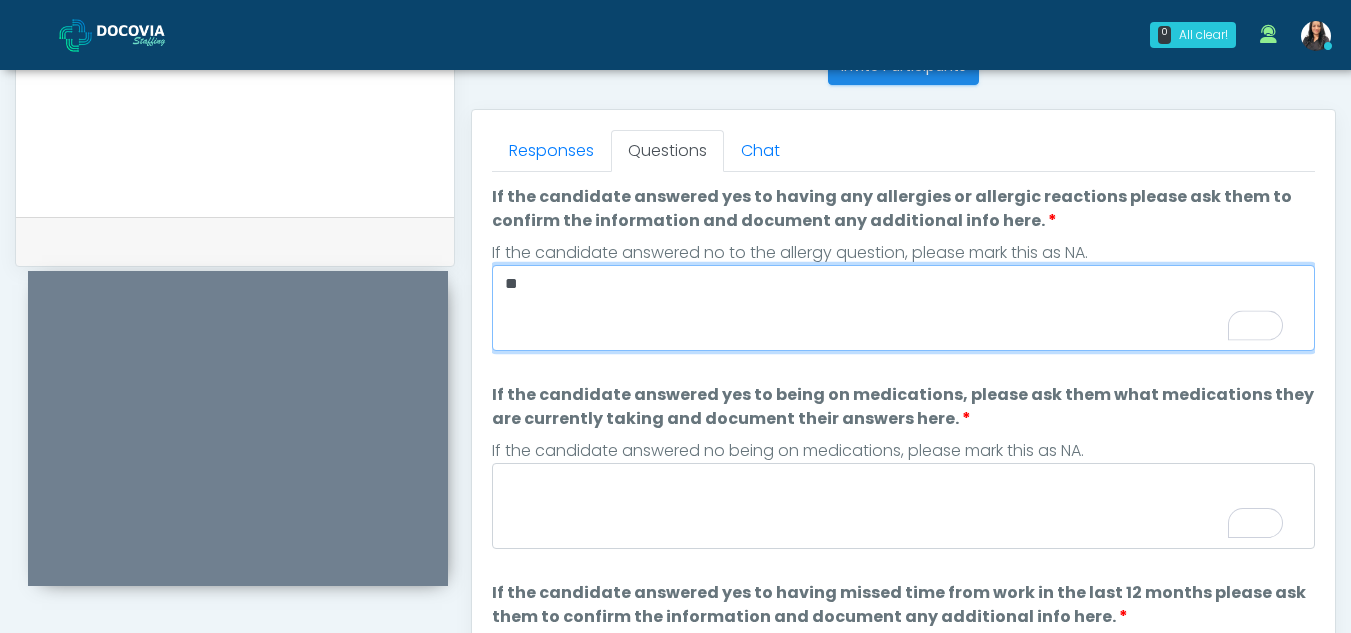 click on "**" at bounding box center (903, 308) 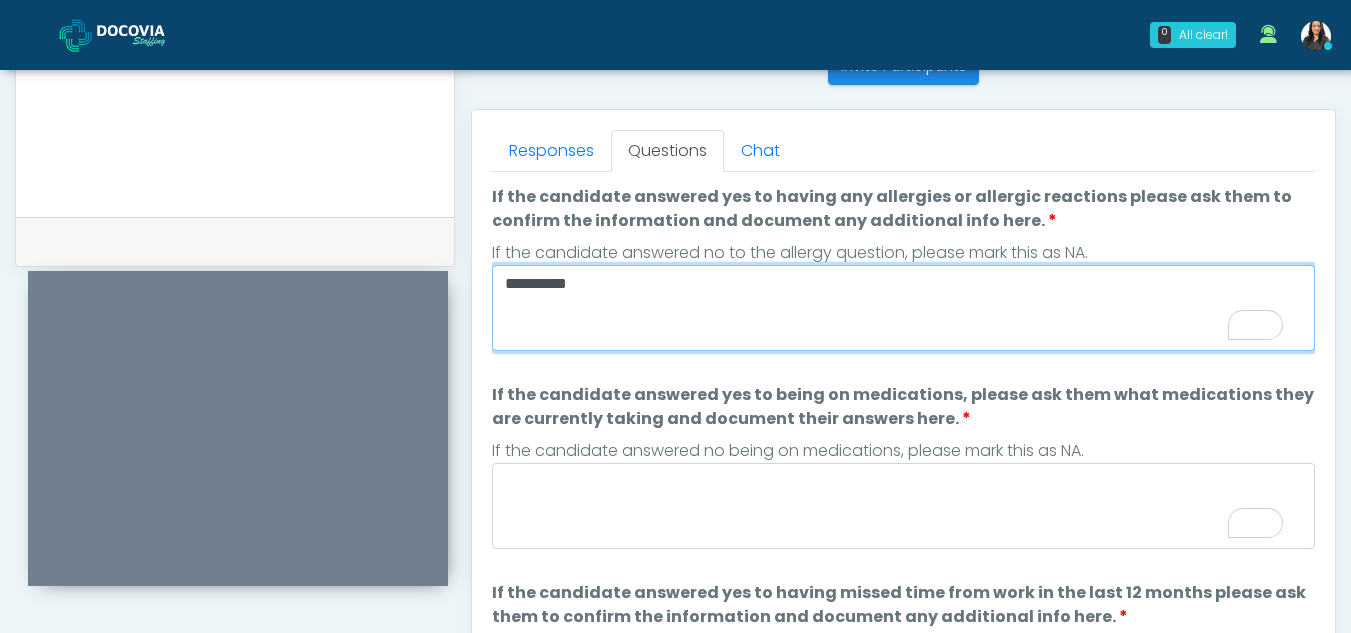 type on "**********" 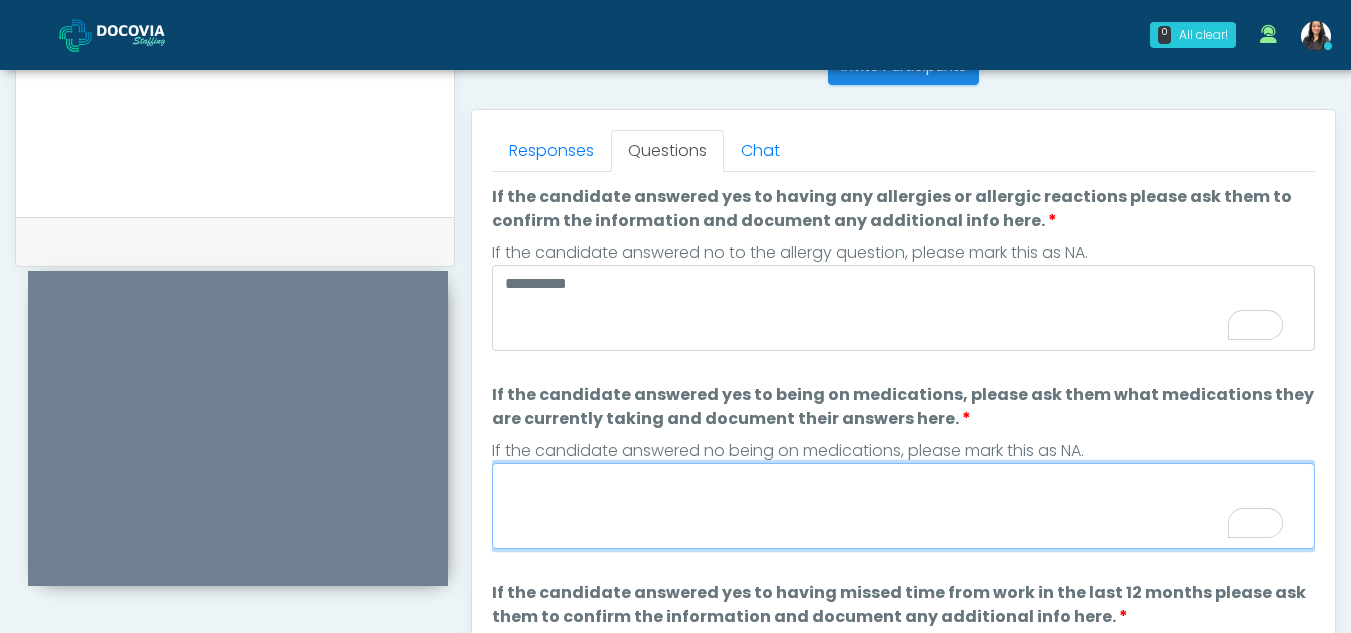 click on "If the candidate answered yes to being on medications, please ask them what medications they are currently taking and document their answers here." at bounding box center (903, 506) 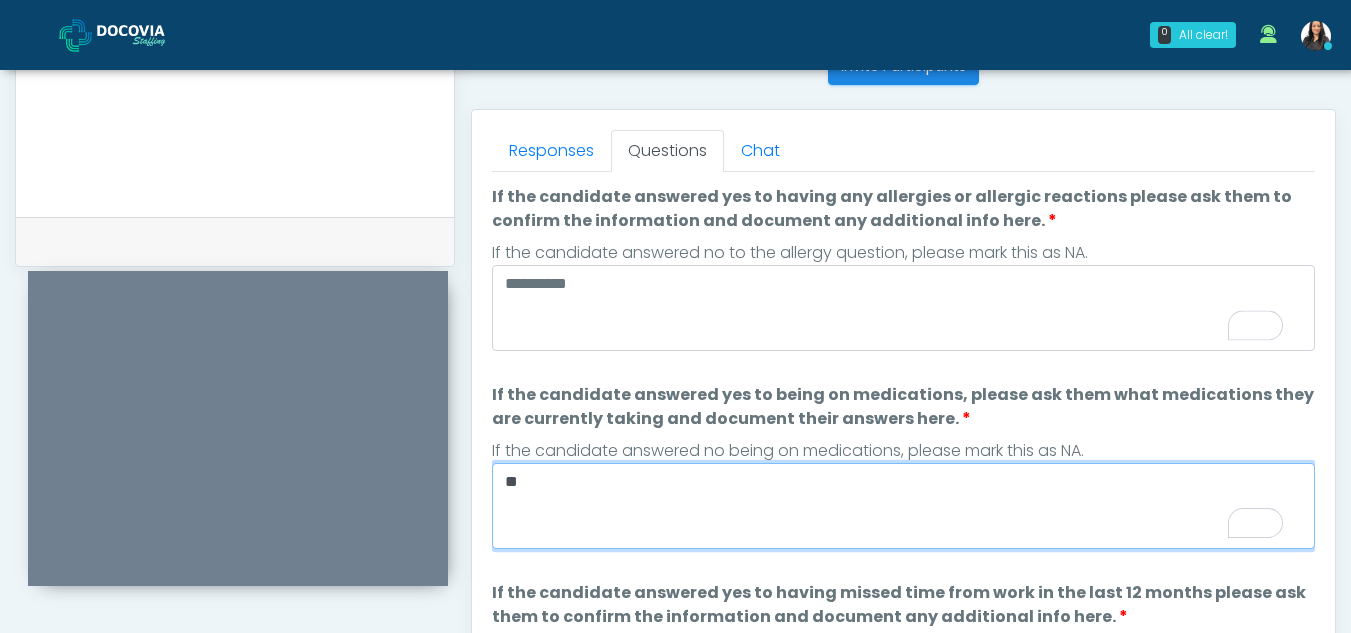 type on "**" 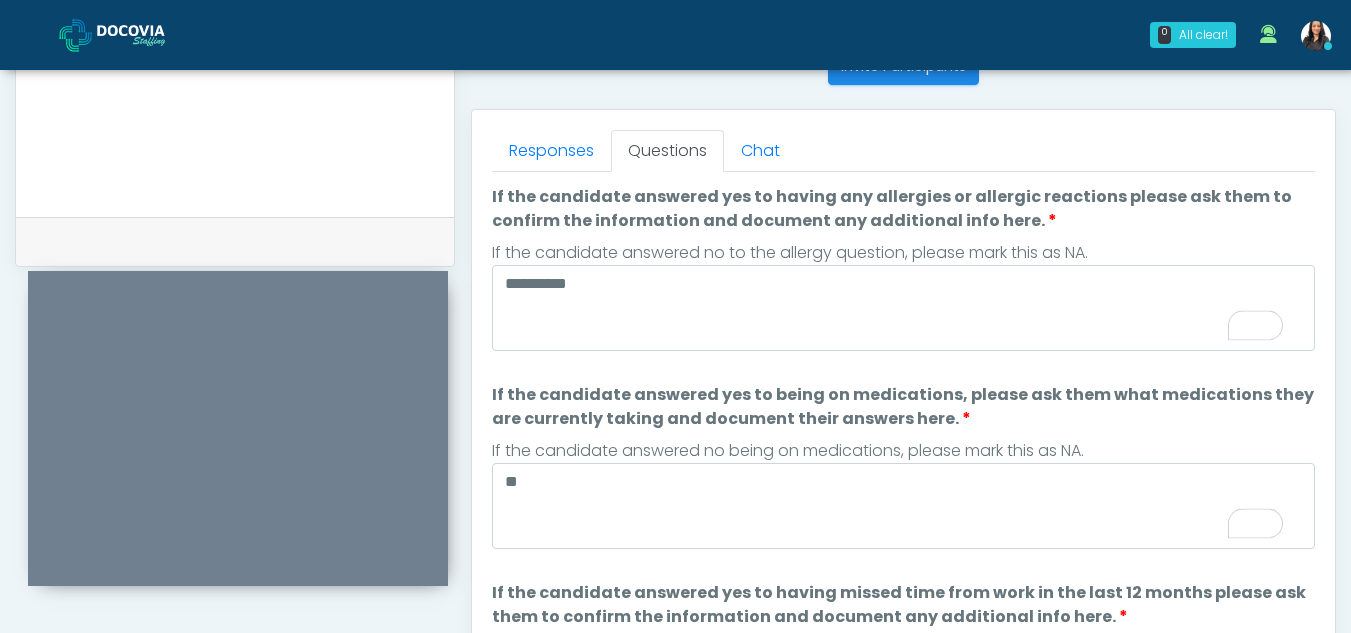 scroll, scrollTop: 74, scrollLeft: 0, axis: vertical 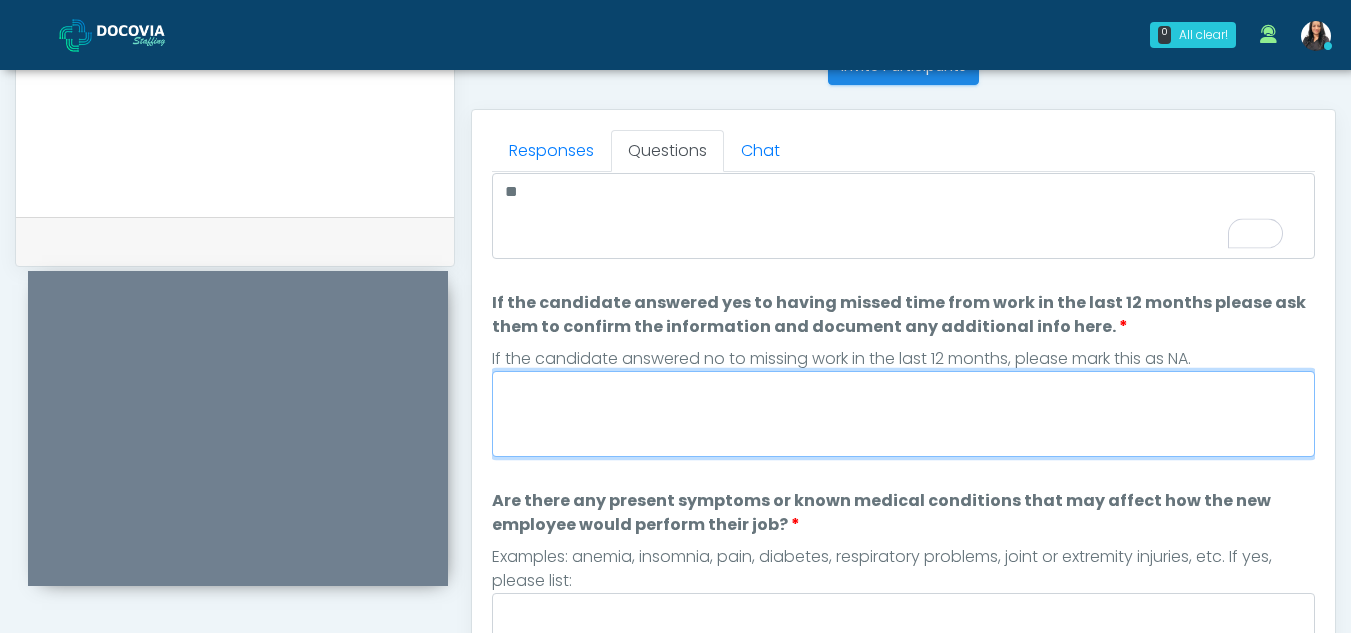 click on "If the candidate answered yes to having missed time from work in the last 12 months please ask them to confirm the information and document any additional info here." at bounding box center (903, 414) 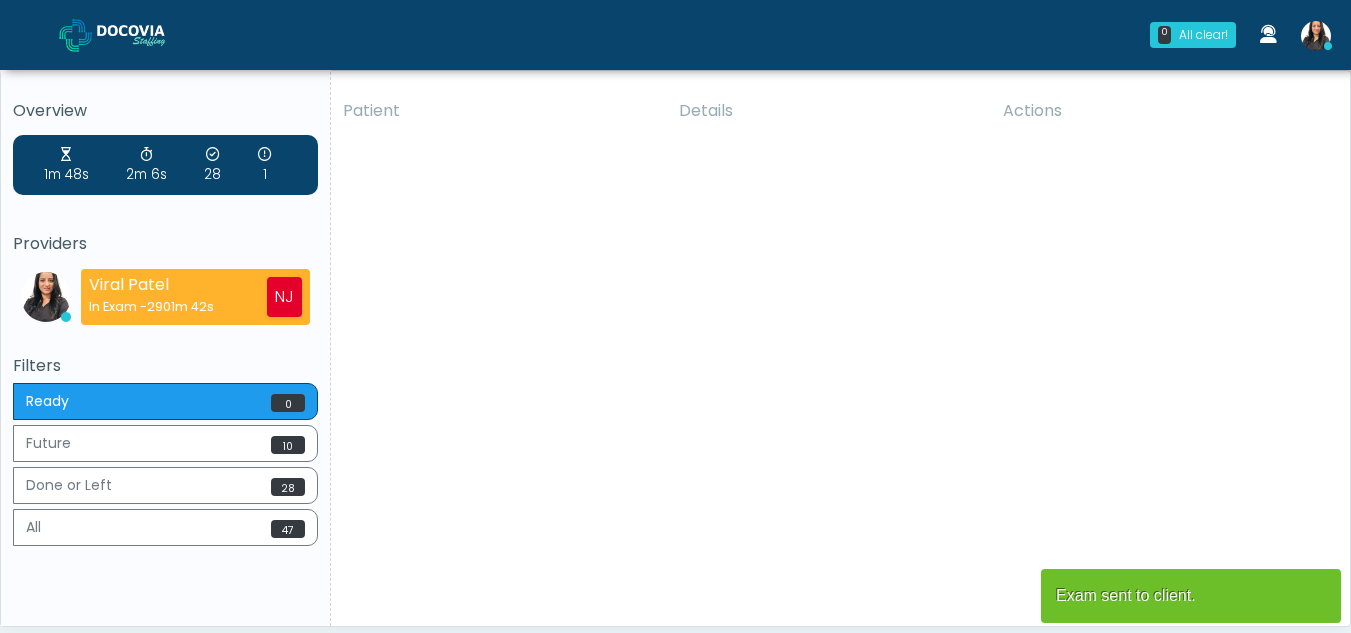scroll, scrollTop: 0, scrollLeft: 0, axis: both 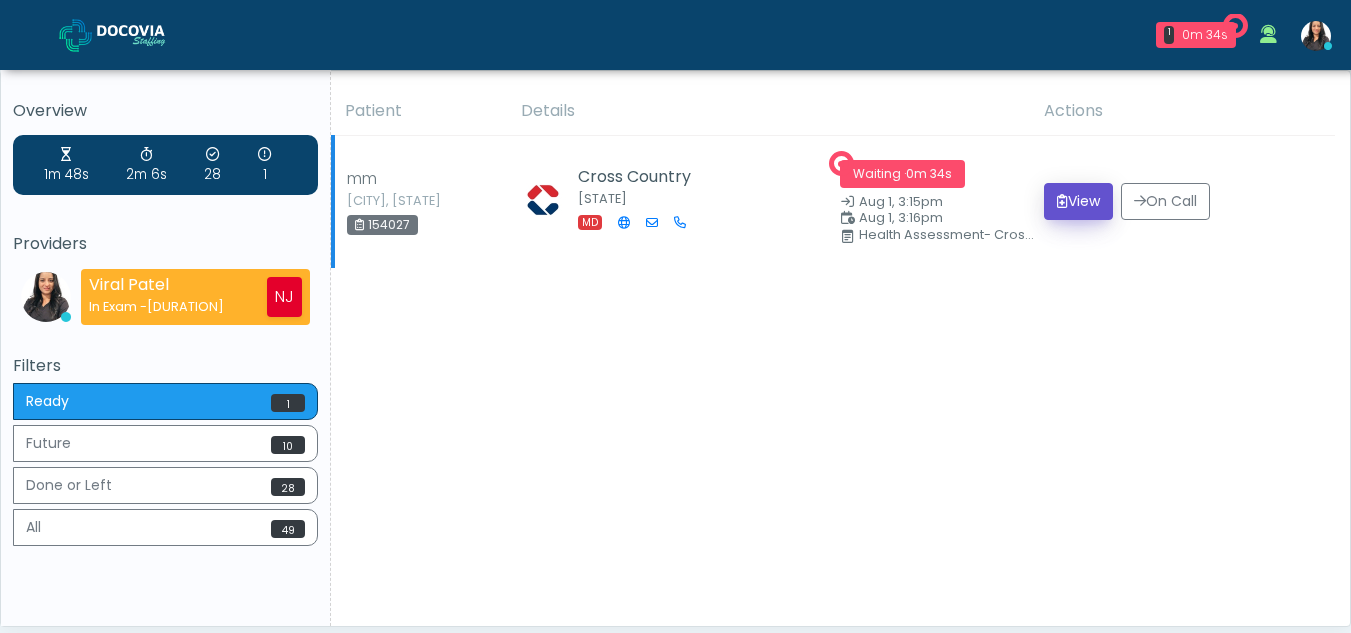 click on "View" at bounding box center (1078, 201) 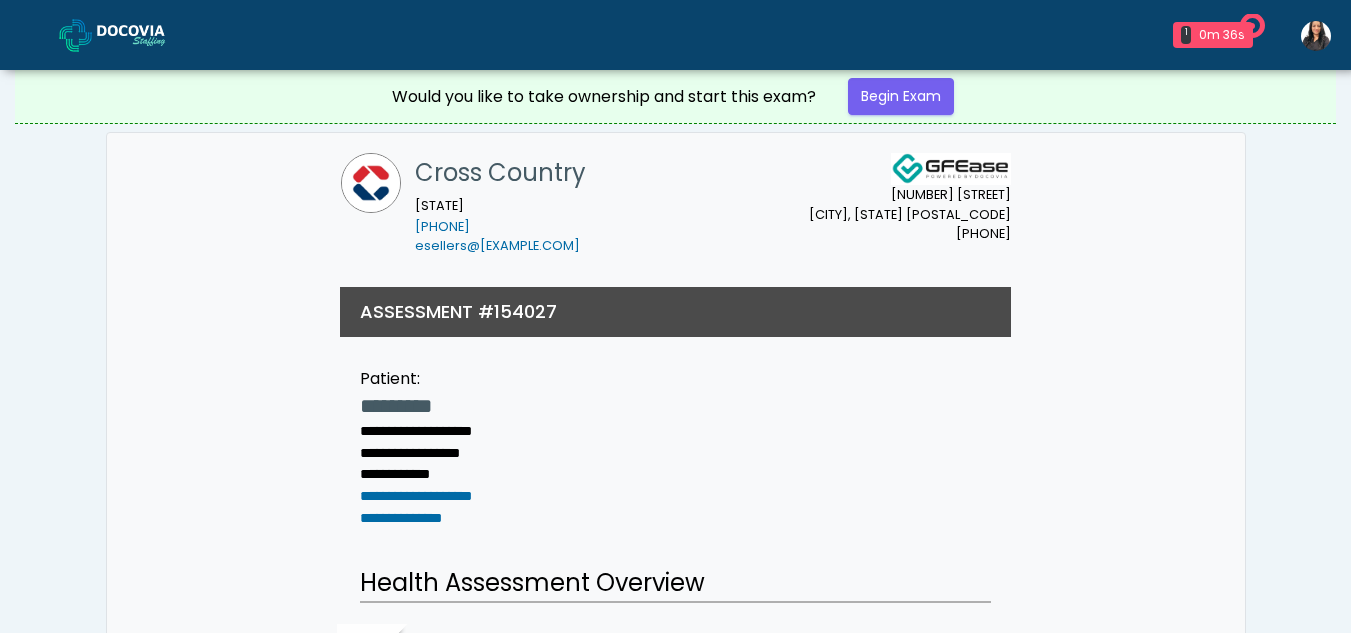 scroll, scrollTop: 0, scrollLeft: 0, axis: both 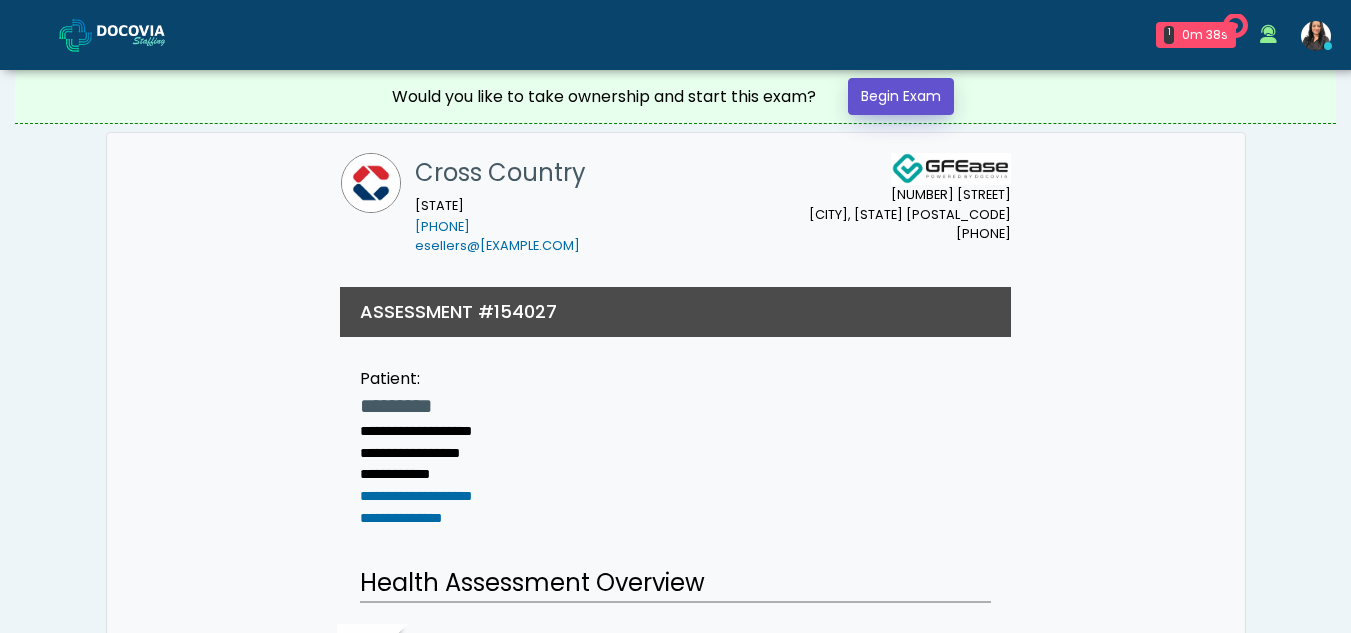 click on "Begin Exam" at bounding box center [901, 96] 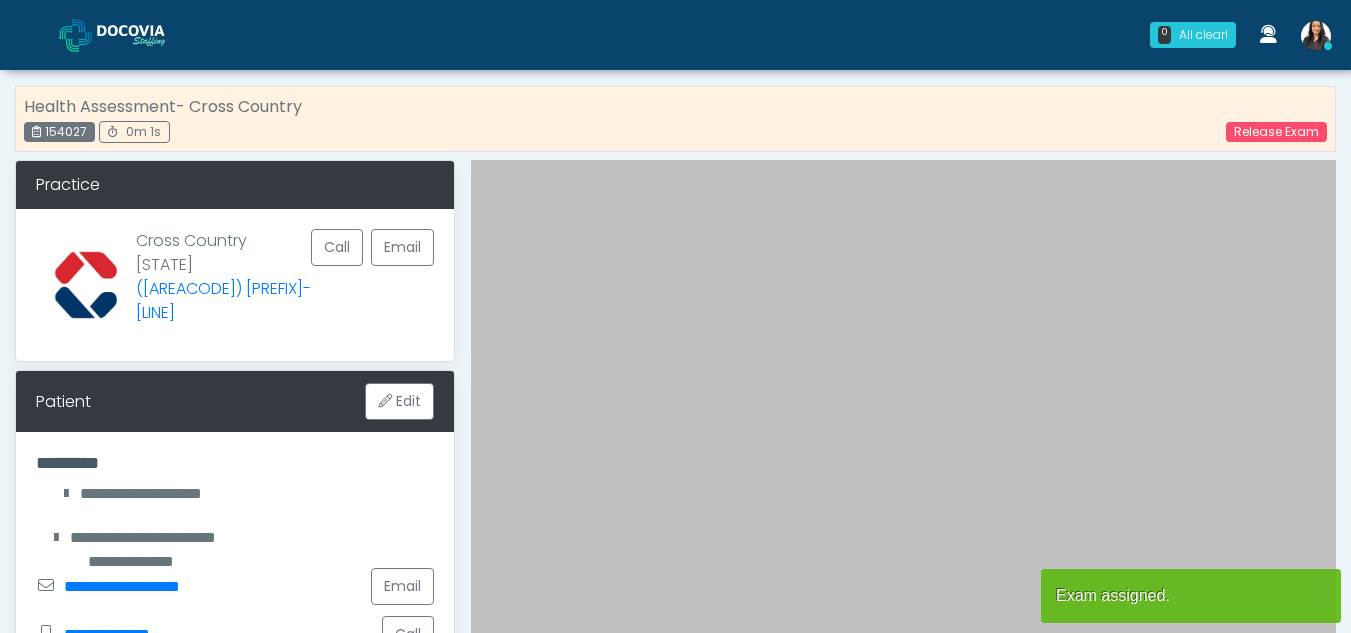 scroll, scrollTop: 0, scrollLeft: 0, axis: both 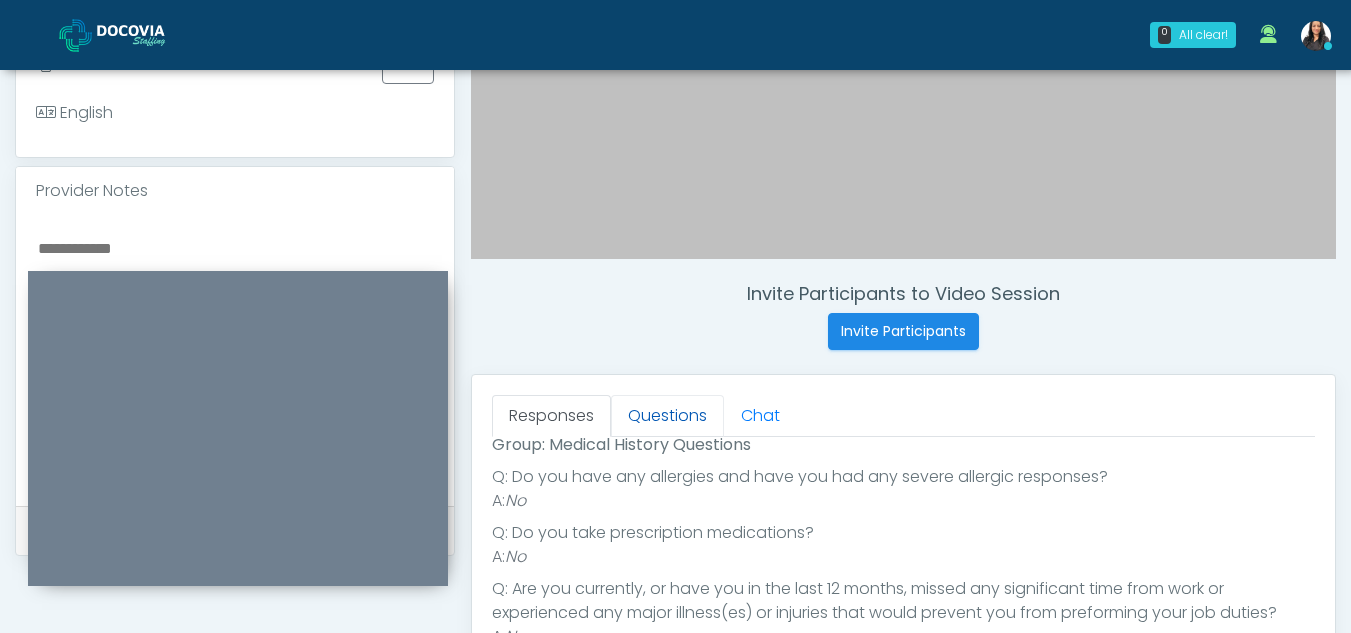 click on "Questions" at bounding box center (667, 416) 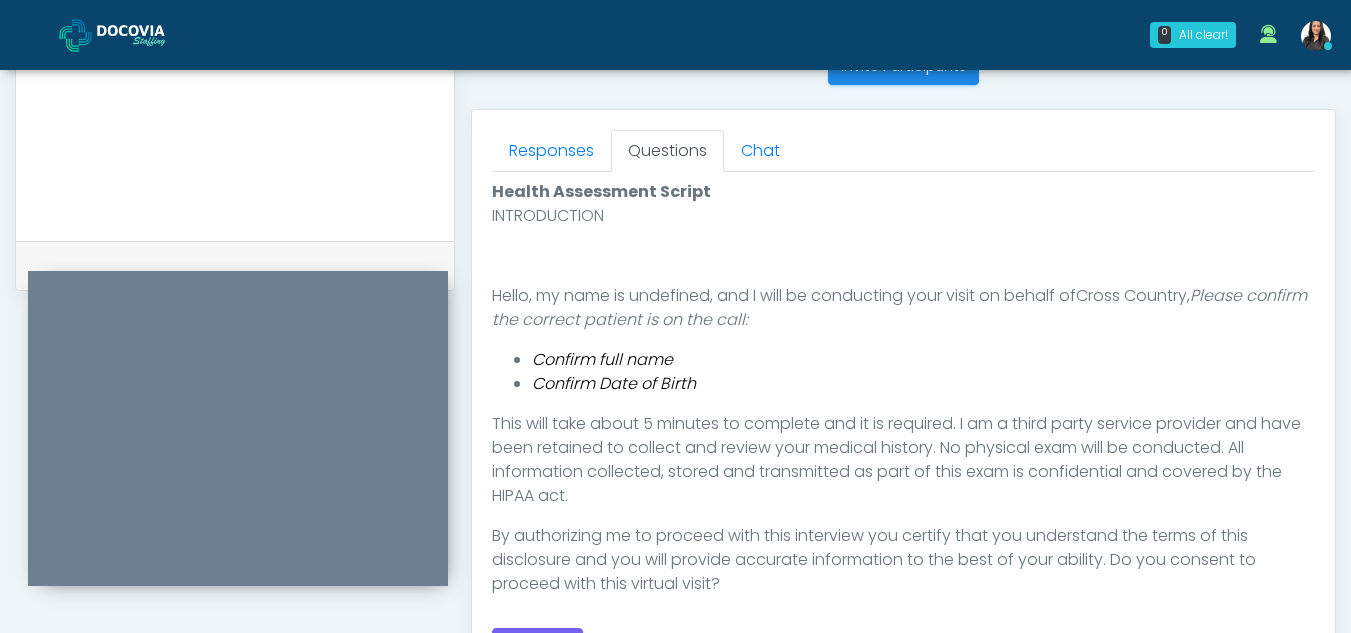 scroll, scrollTop: 843, scrollLeft: 0, axis: vertical 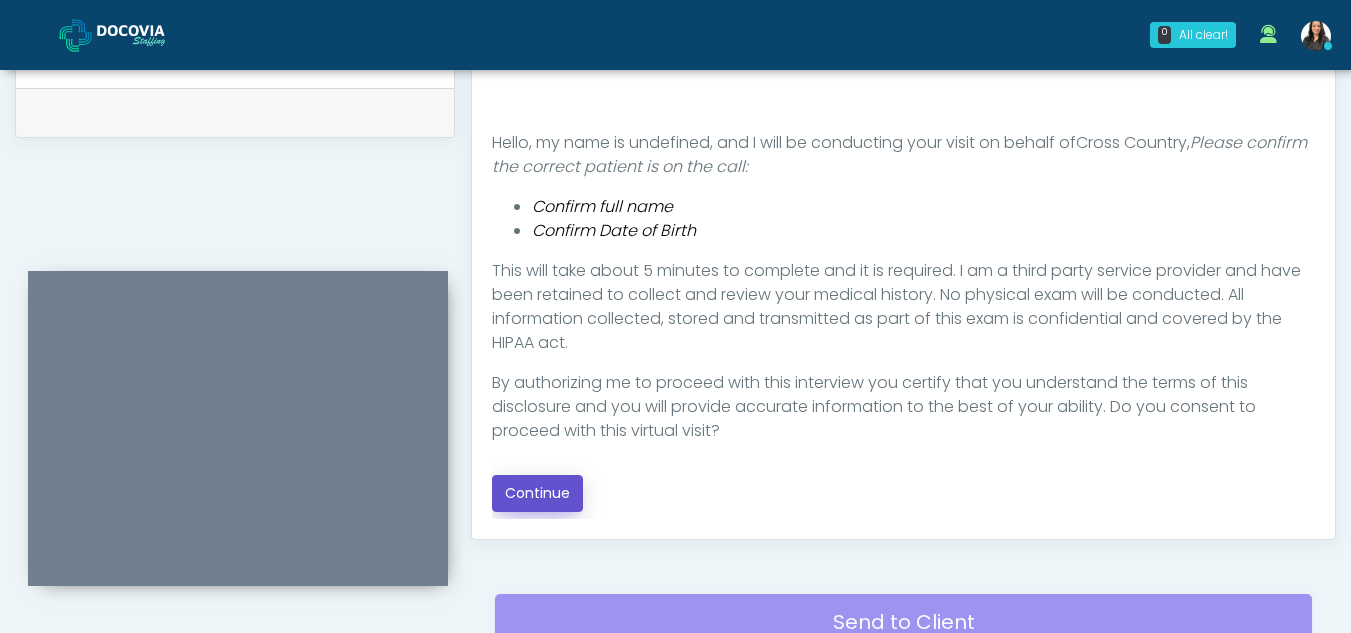 click on "Continue" at bounding box center [537, 493] 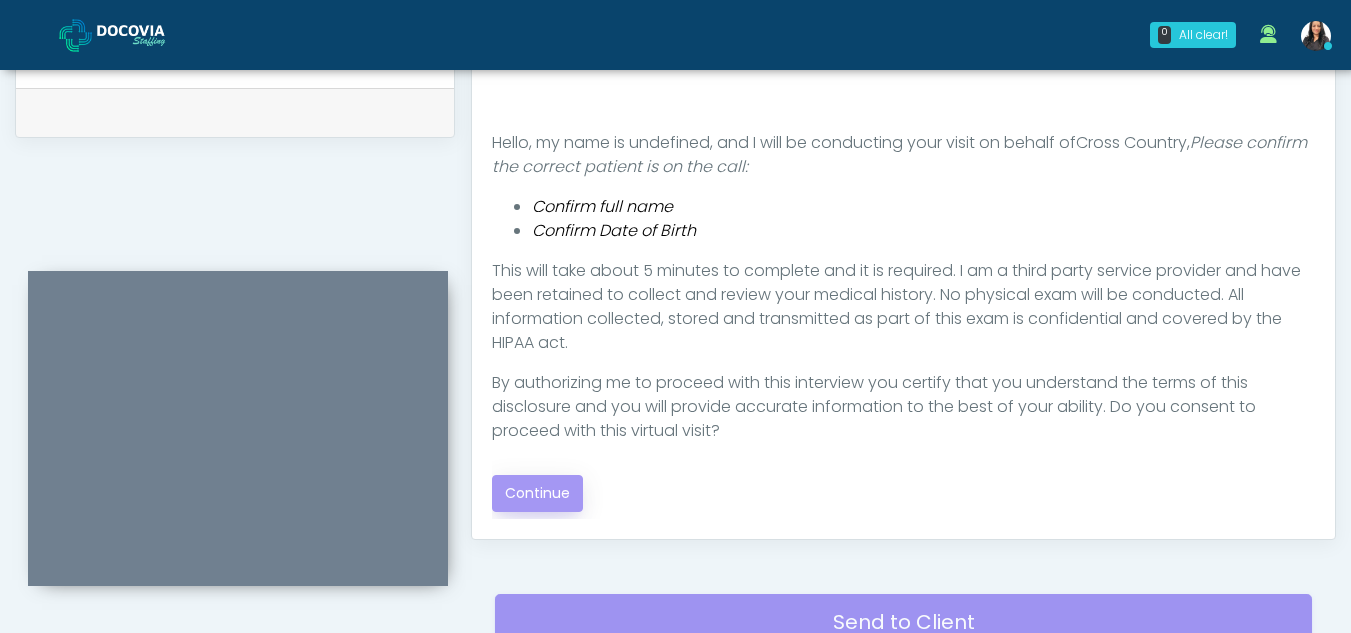 scroll, scrollTop: 1162, scrollLeft: 0, axis: vertical 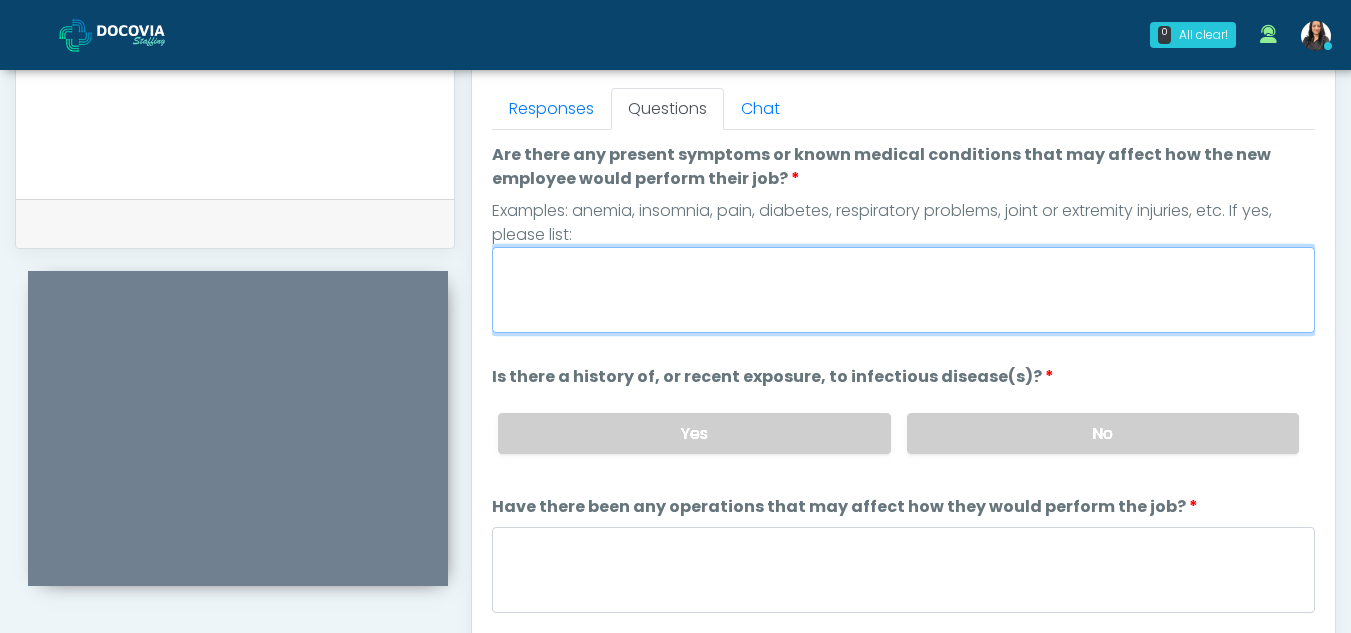 click on "Are there any present symptoms or known medical conditions that may affect how the new employee would perform their job?" at bounding box center [903, 290] 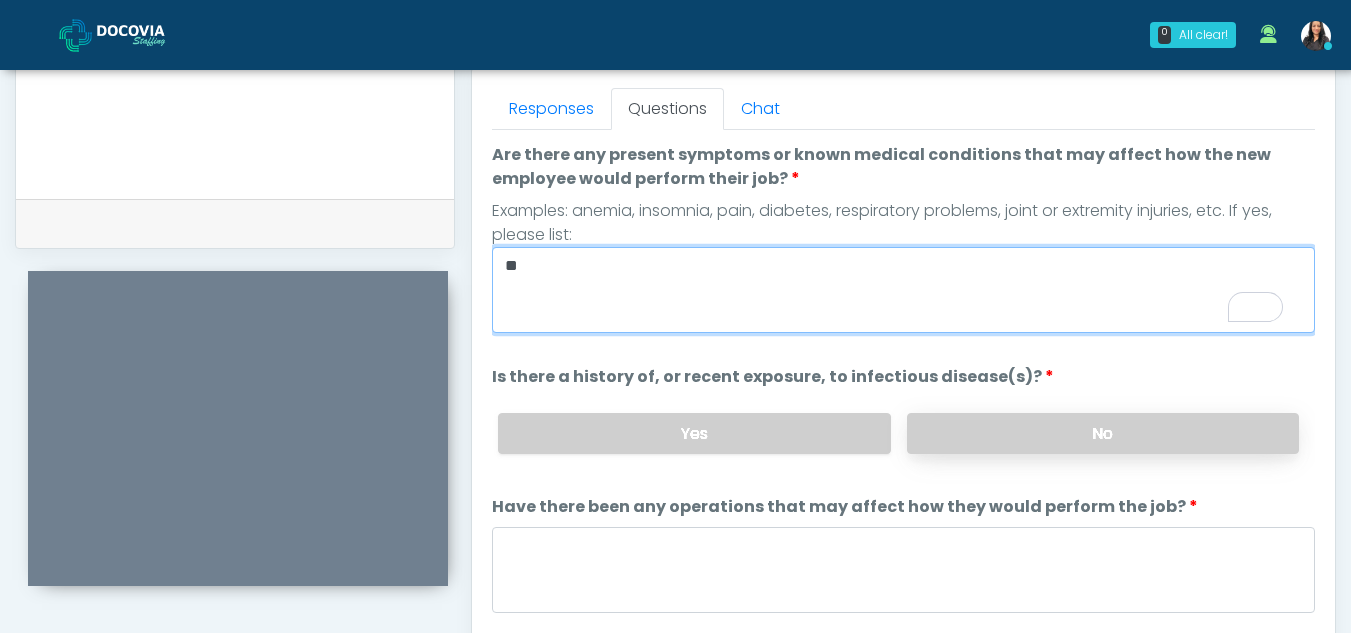 type on "**" 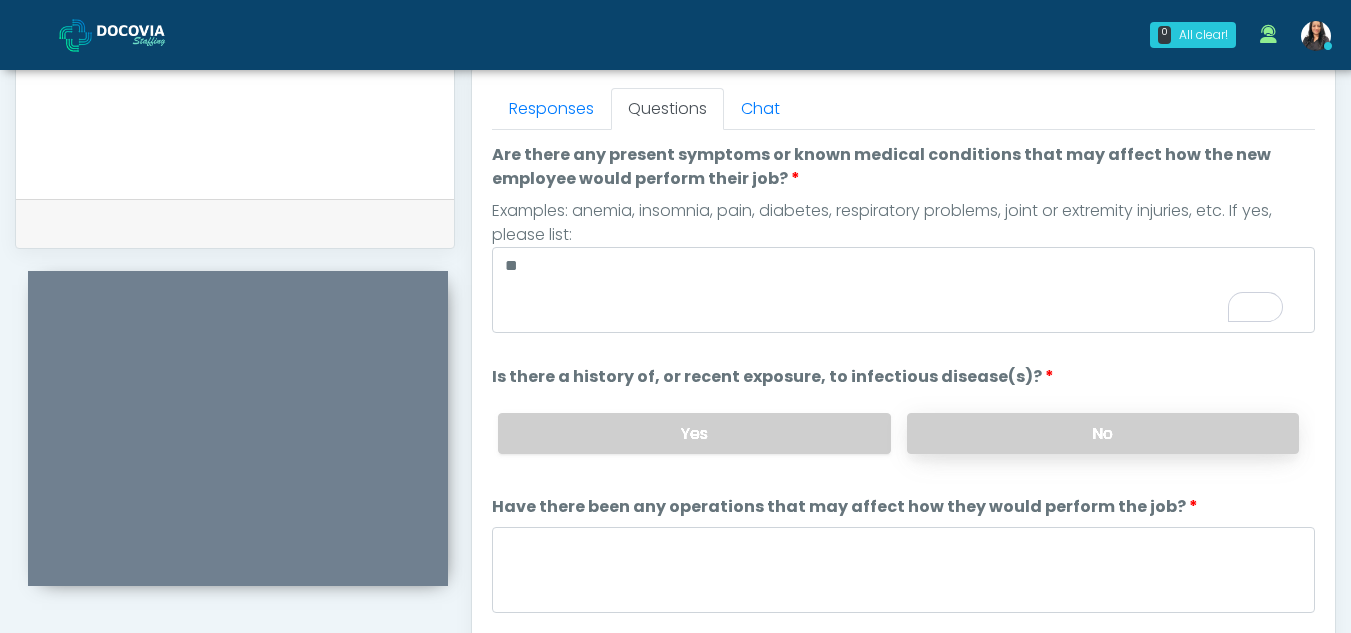 click on "No" at bounding box center [1103, 433] 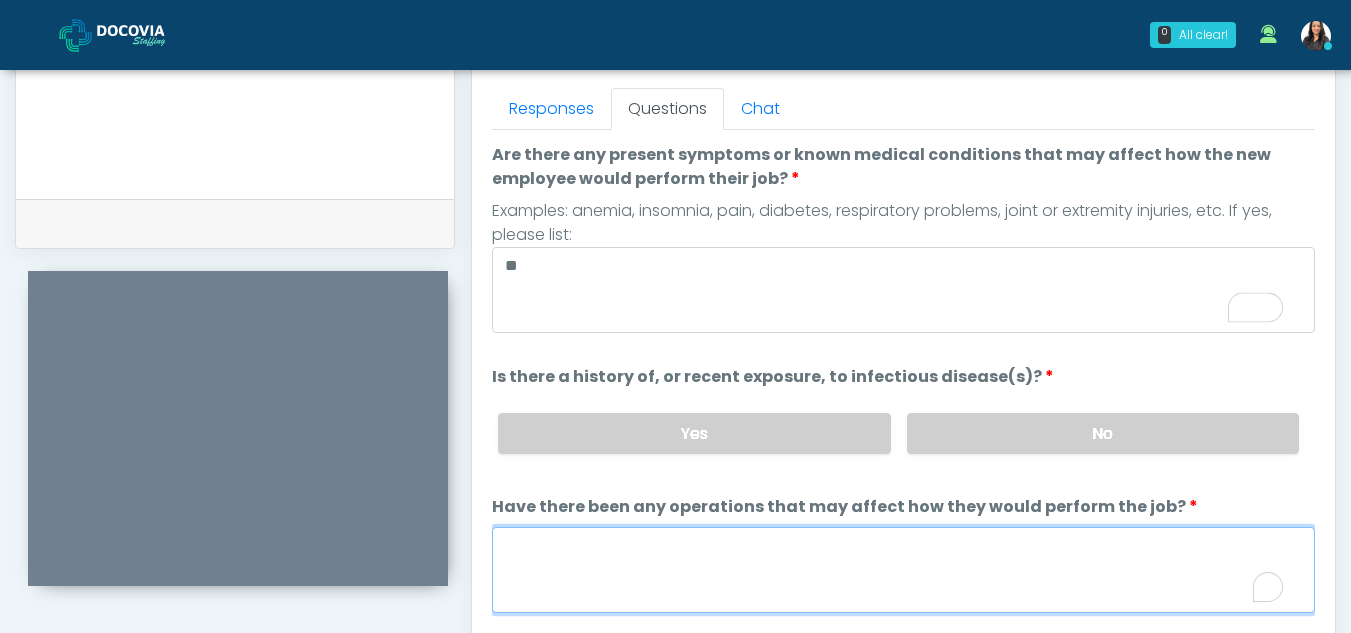 click on "Have there been any operations that may affect how they would perform the job?" at bounding box center [903, 570] 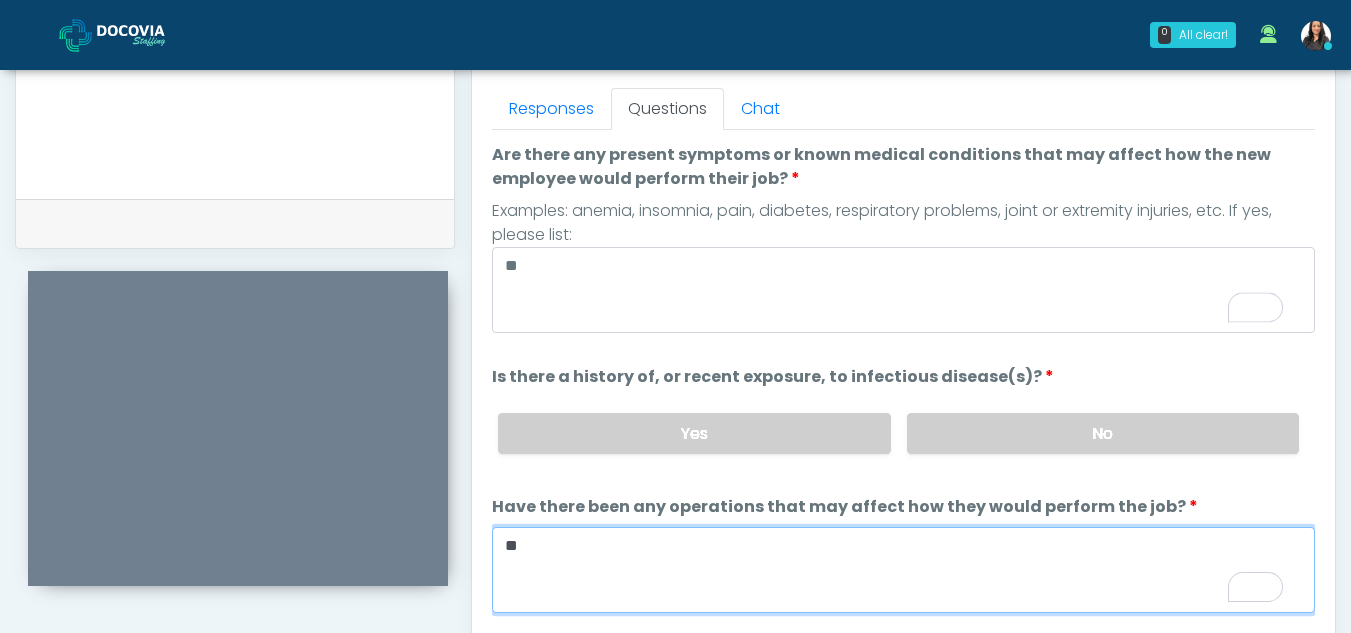 type on "**" 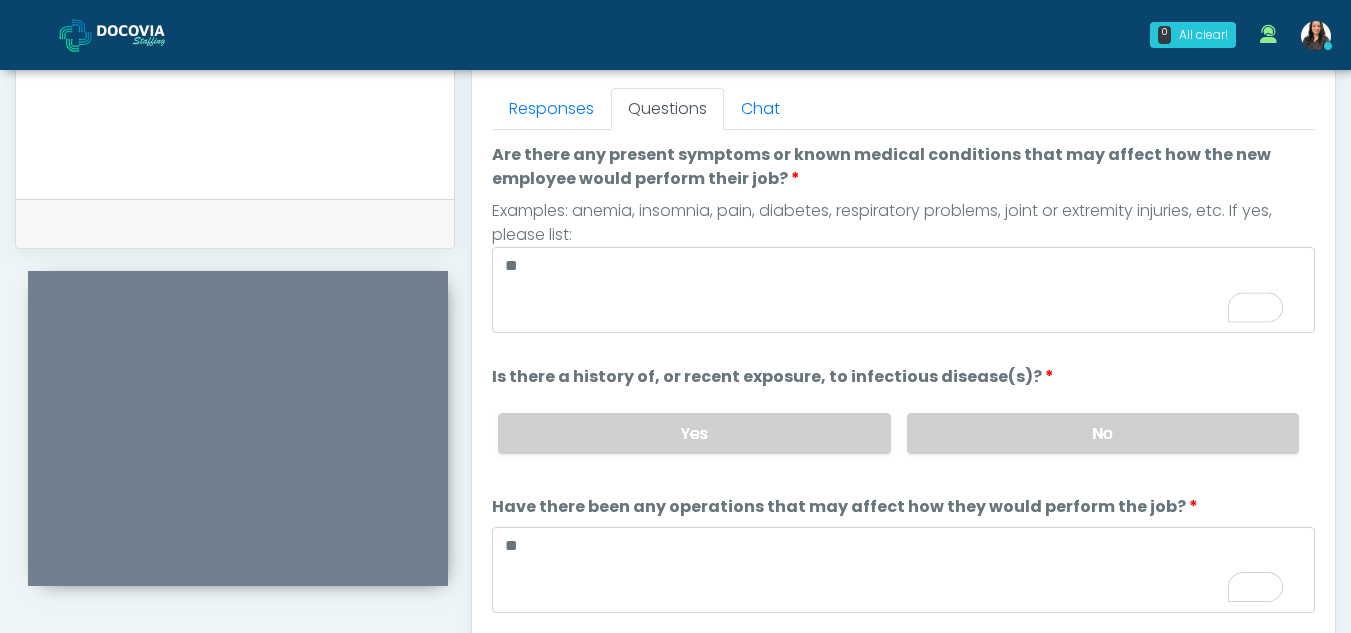 scroll, scrollTop: 129, scrollLeft: 0, axis: vertical 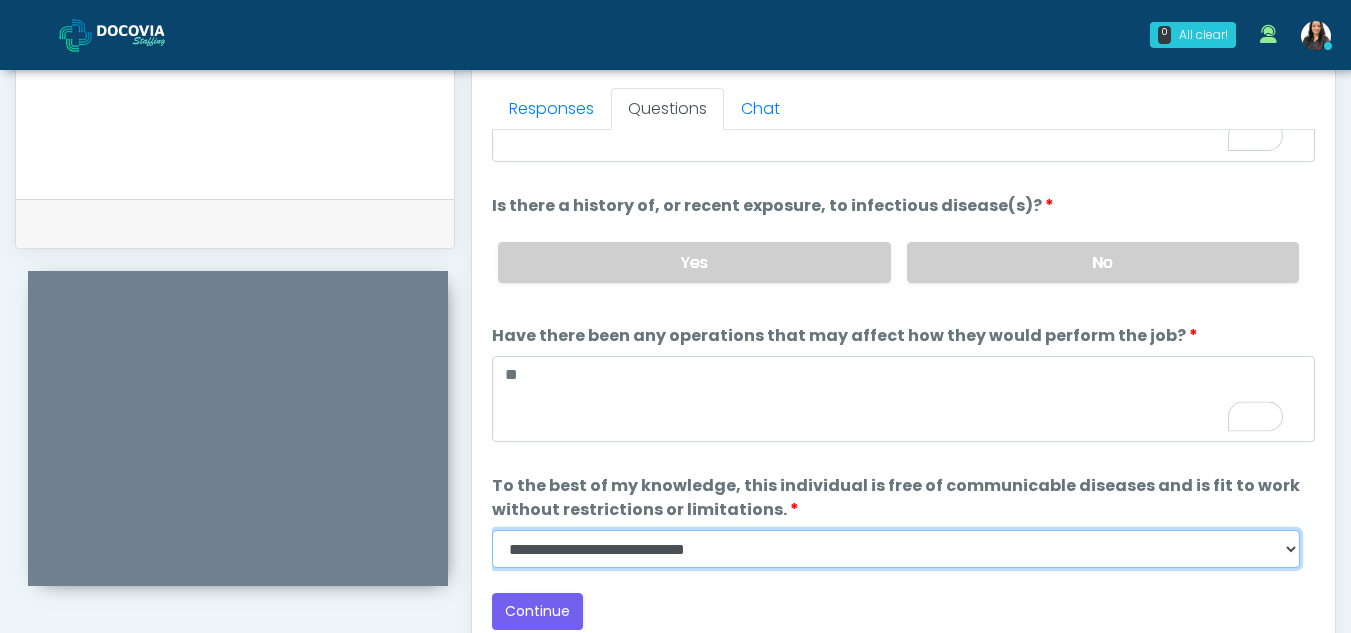 click on "**********" at bounding box center (896, 549) 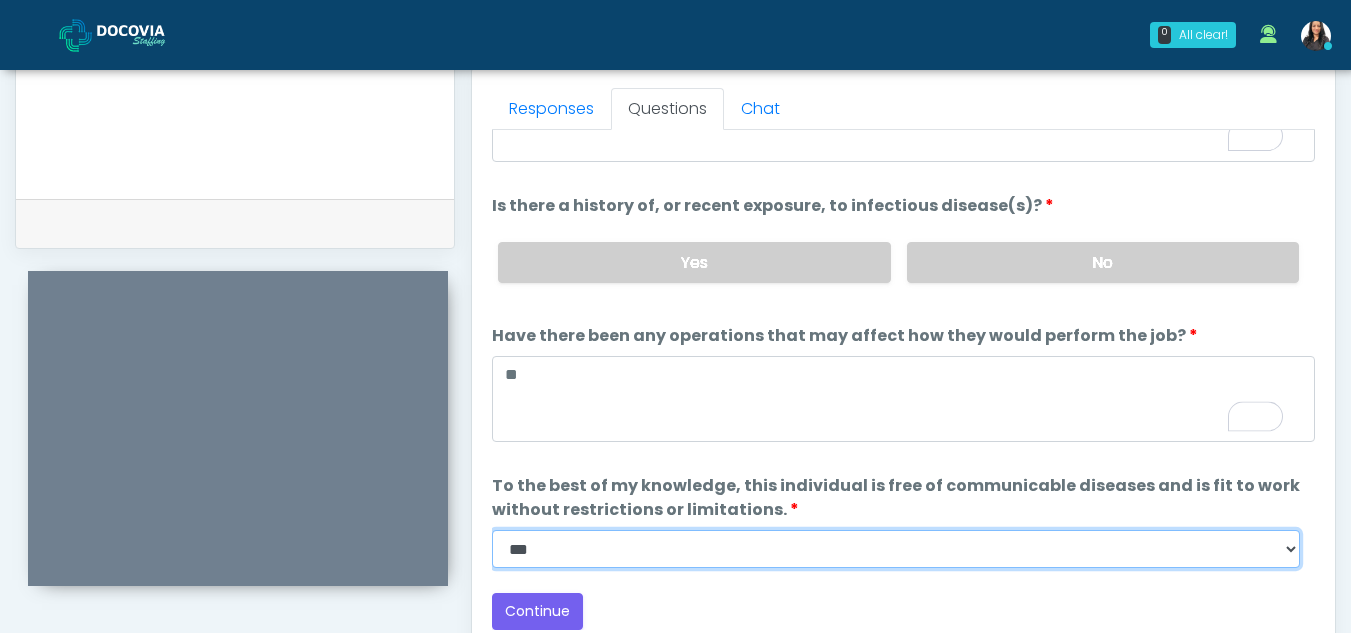 click on "**********" at bounding box center (896, 549) 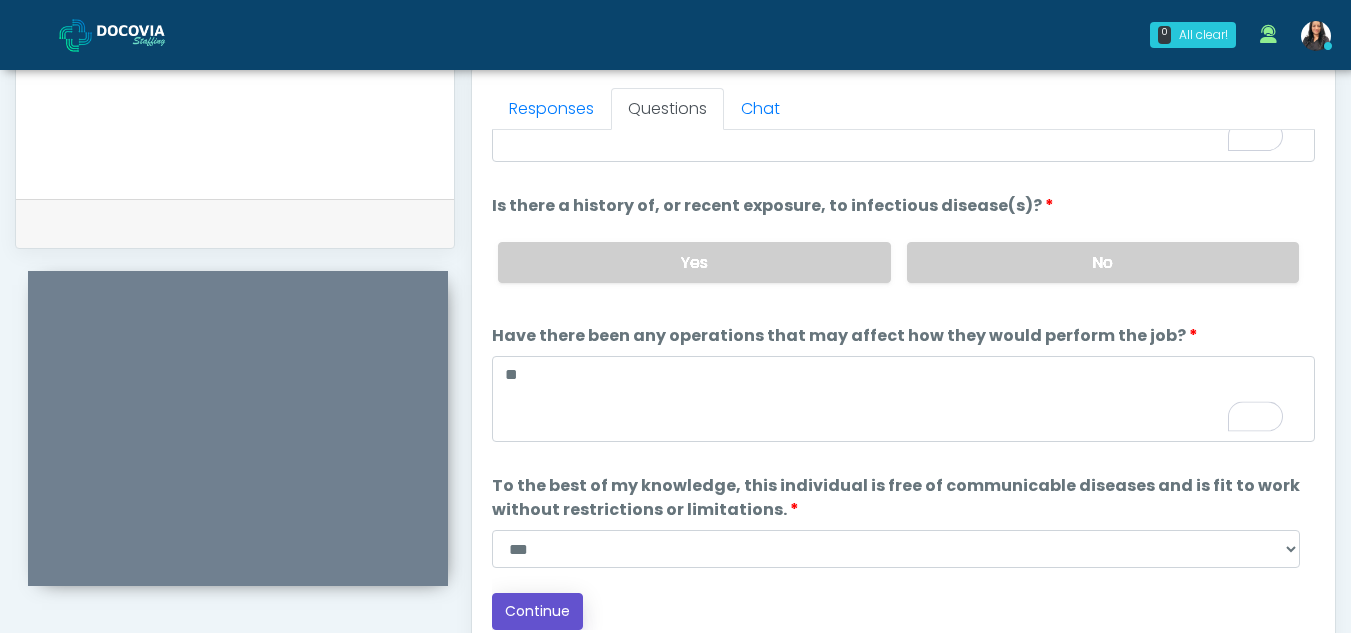 click on "Continue" at bounding box center [537, 611] 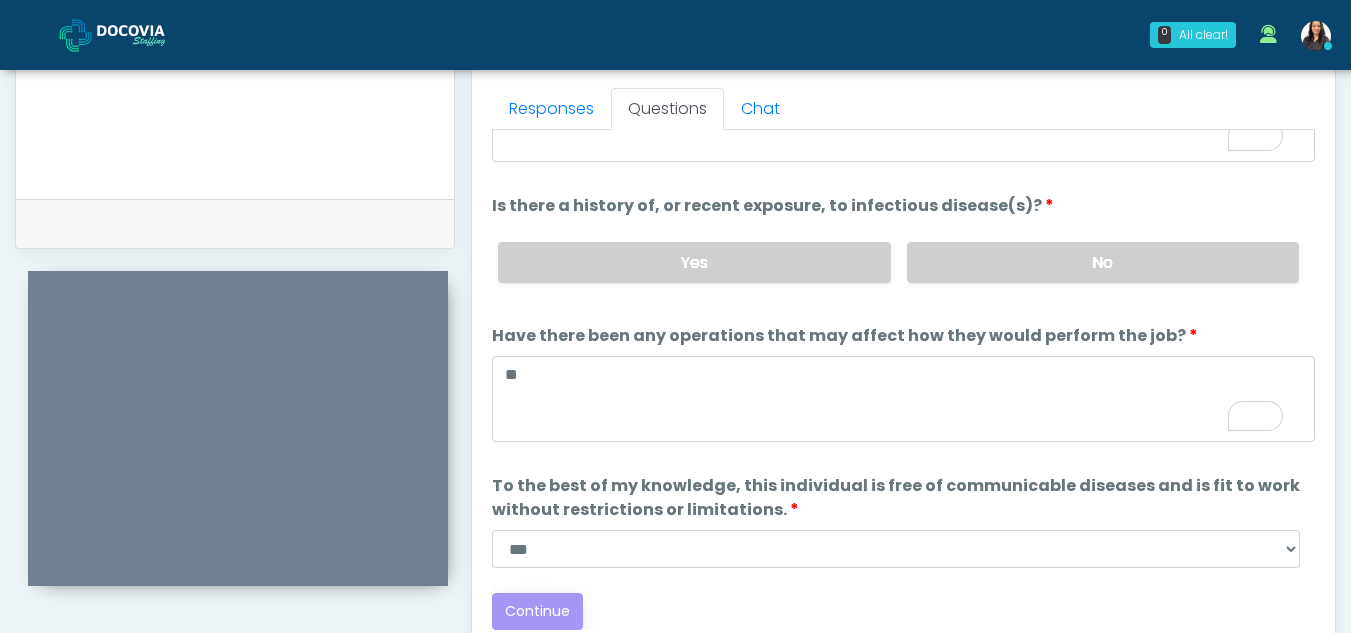scroll, scrollTop: 1162, scrollLeft: 0, axis: vertical 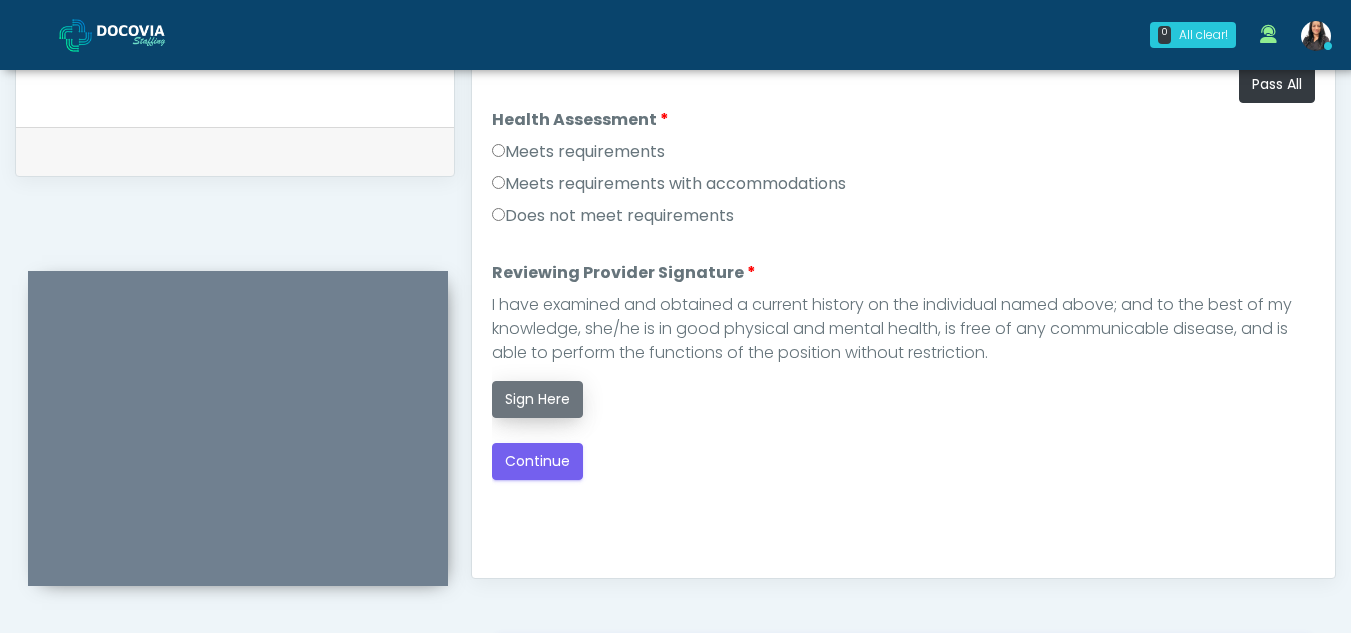click on "Sign Here" at bounding box center (537, 399) 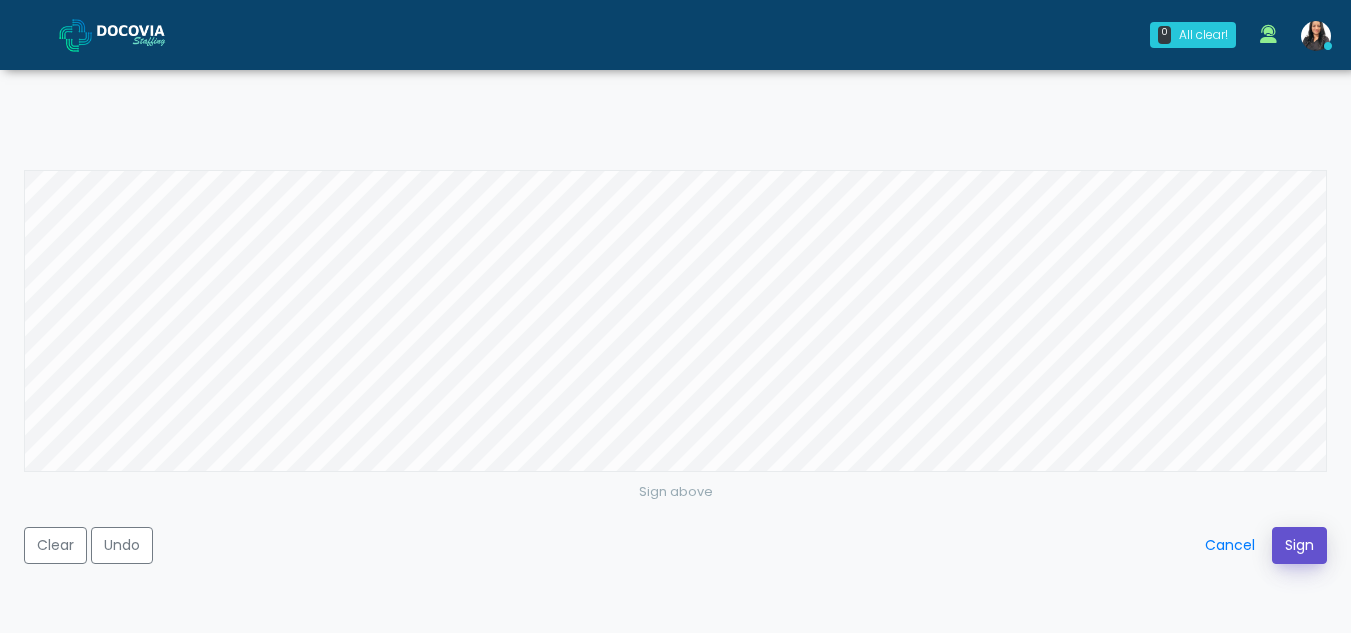 click on "Sign" at bounding box center [1299, 545] 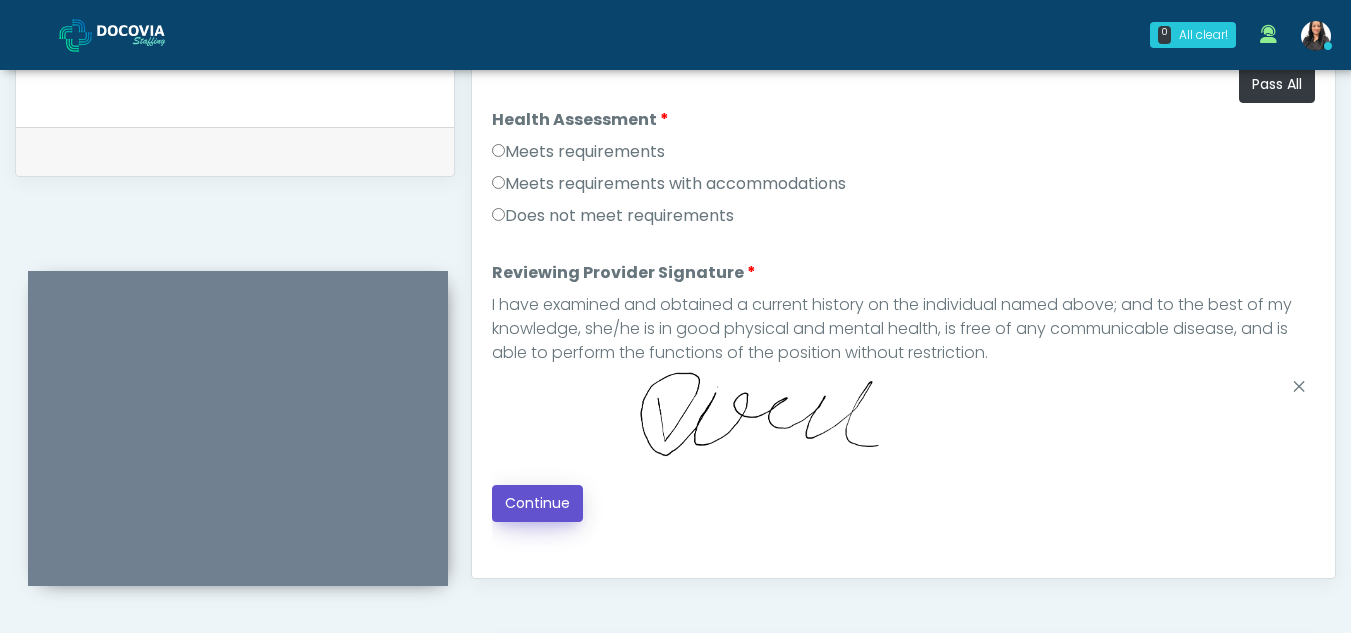 click on "Continue" at bounding box center [537, 503] 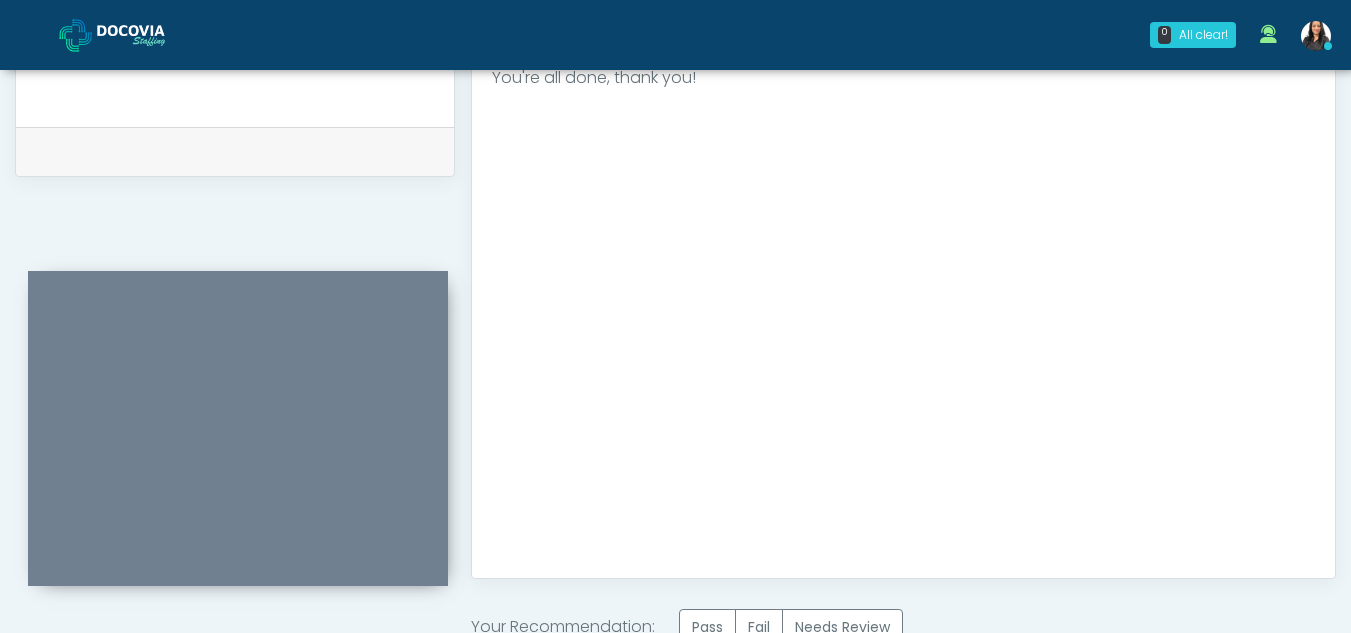 scroll, scrollTop: 1199, scrollLeft: 0, axis: vertical 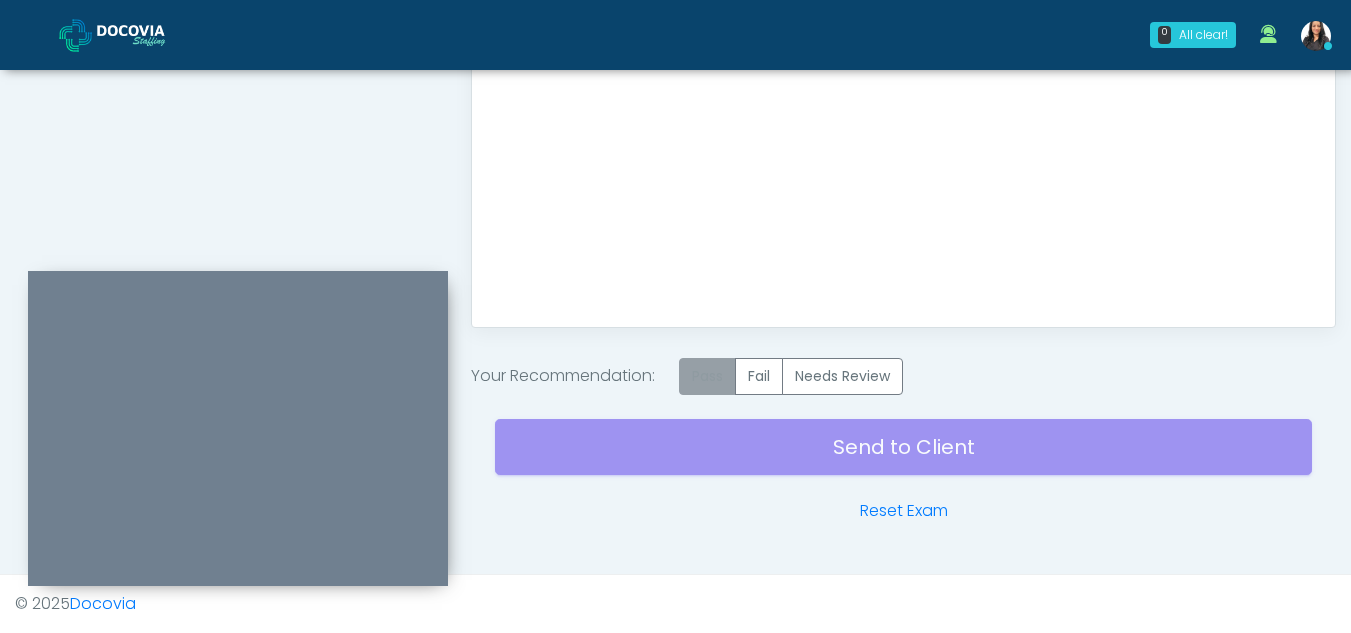 click on "Pass" at bounding box center [707, 376] 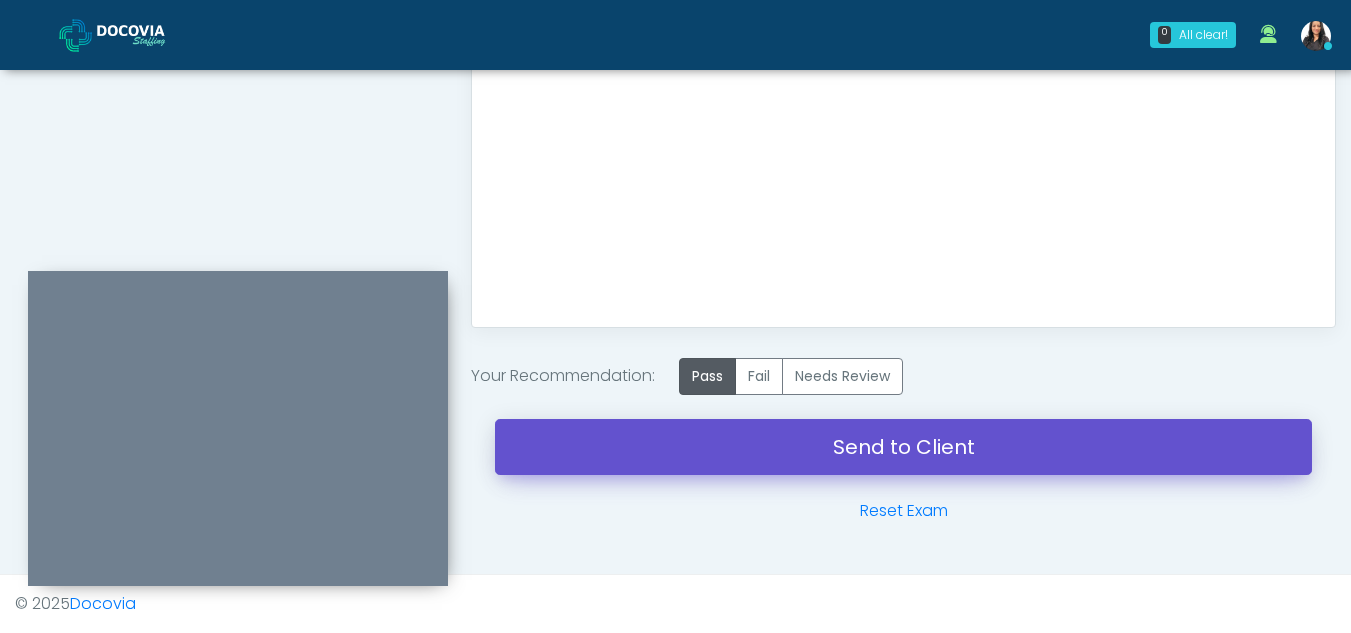 click on "Send to Client" at bounding box center (903, 447) 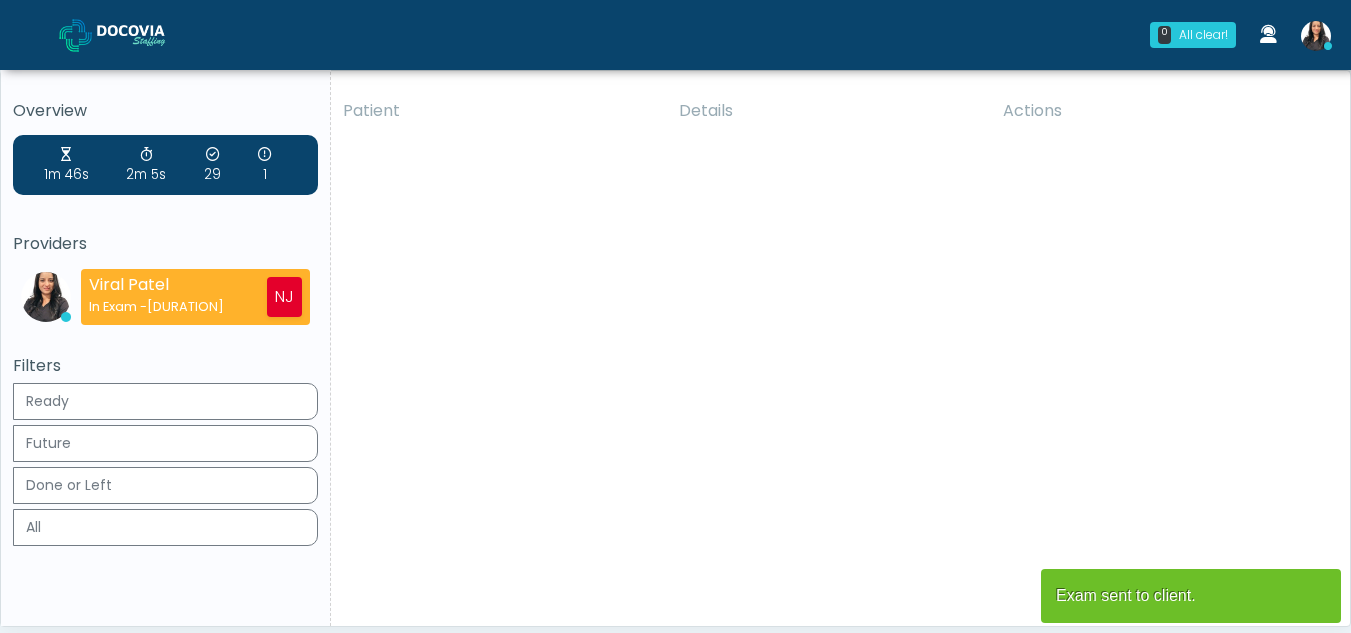 scroll, scrollTop: 0, scrollLeft: 0, axis: both 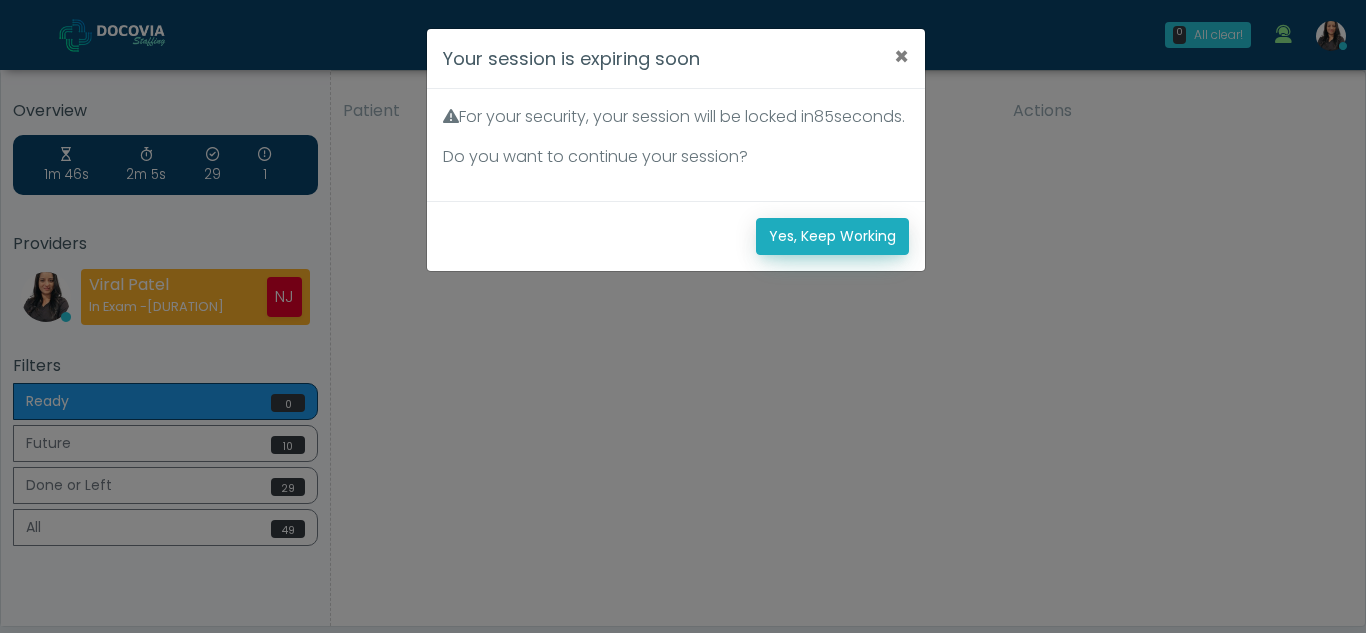 click on "Yes, Keep Working" at bounding box center (832, 236) 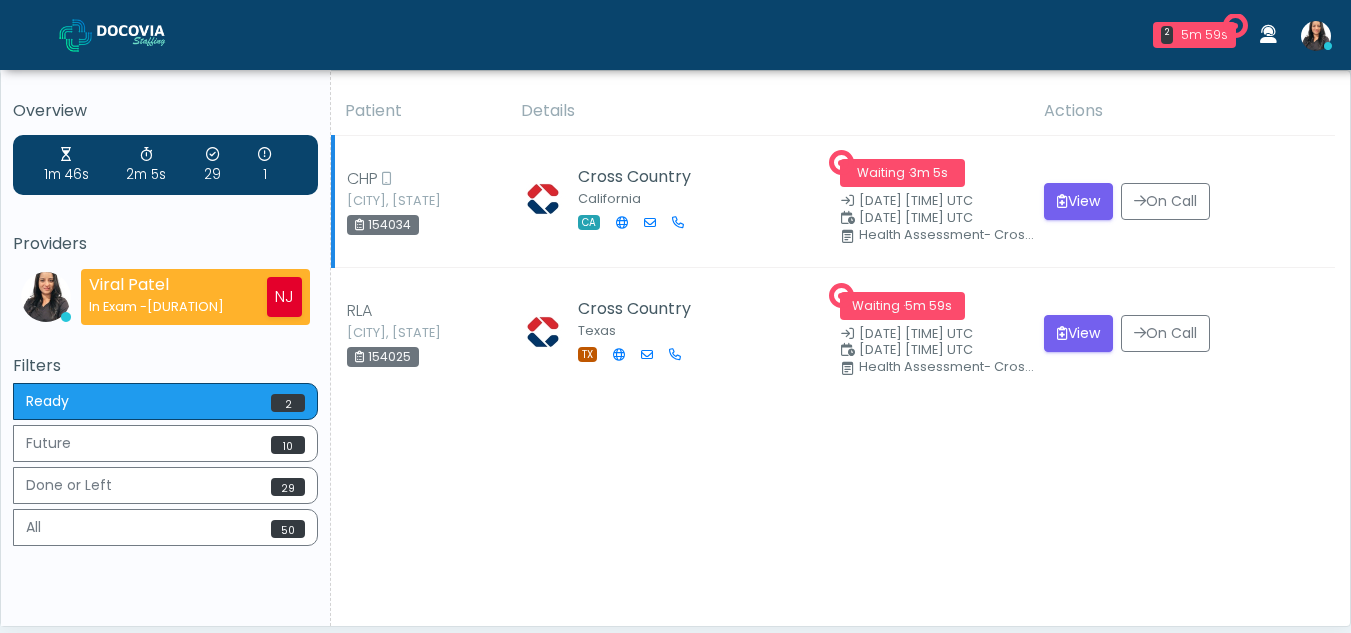 scroll, scrollTop: 0, scrollLeft: 0, axis: both 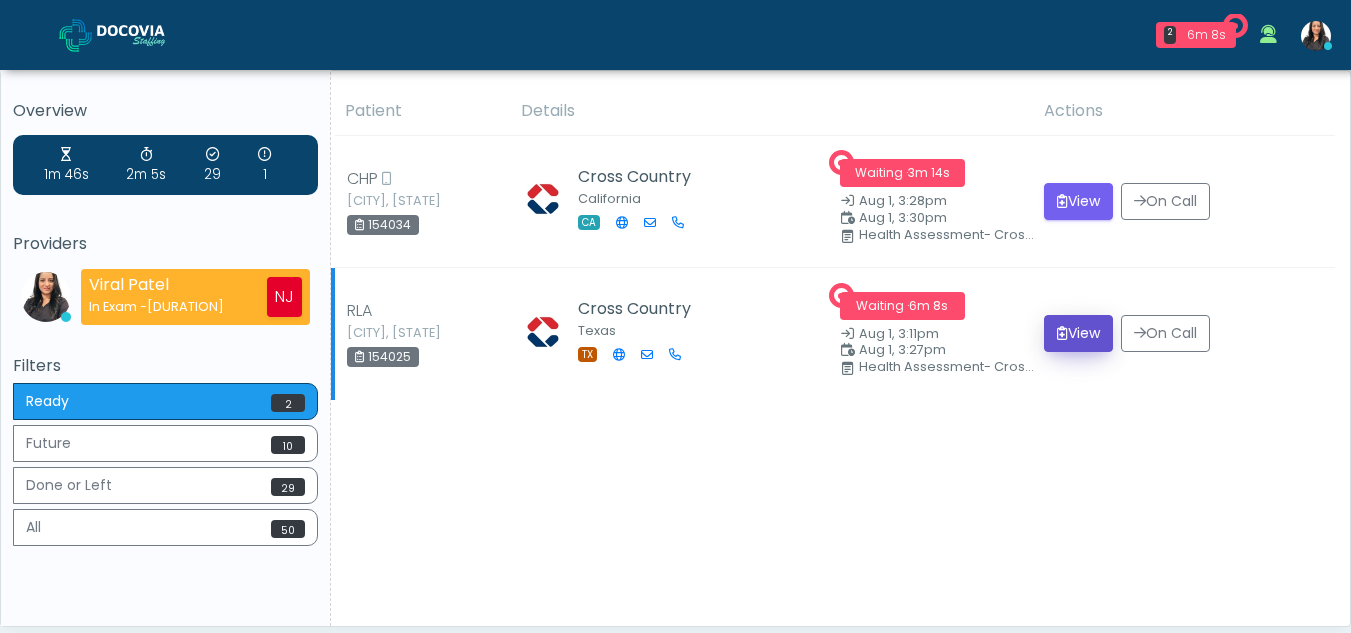 click on "View" at bounding box center [1078, 333] 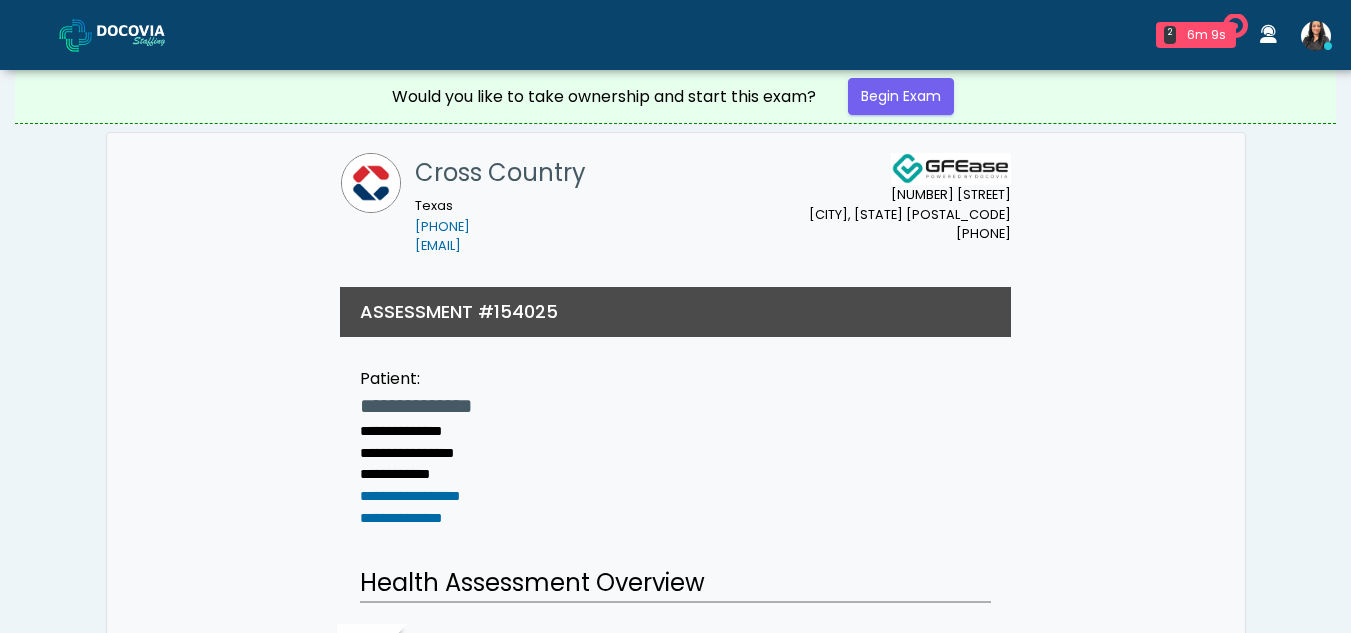 scroll, scrollTop: 0, scrollLeft: 0, axis: both 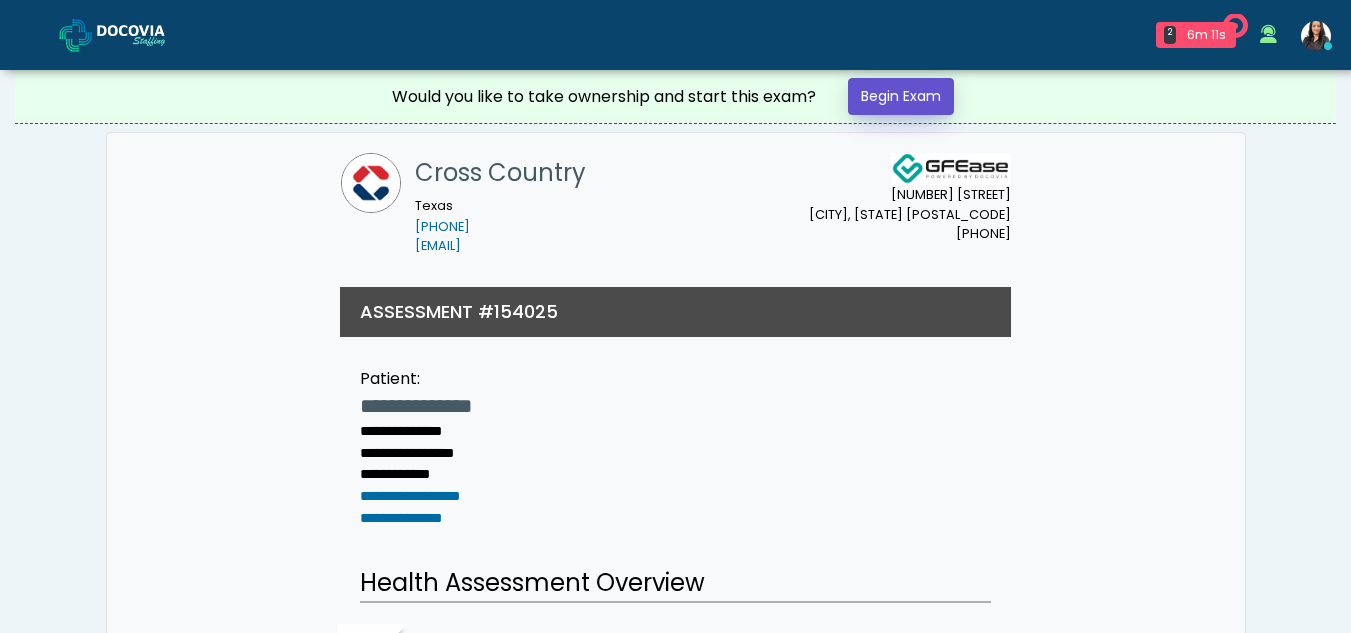 click on "Begin Exam" at bounding box center (901, 96) 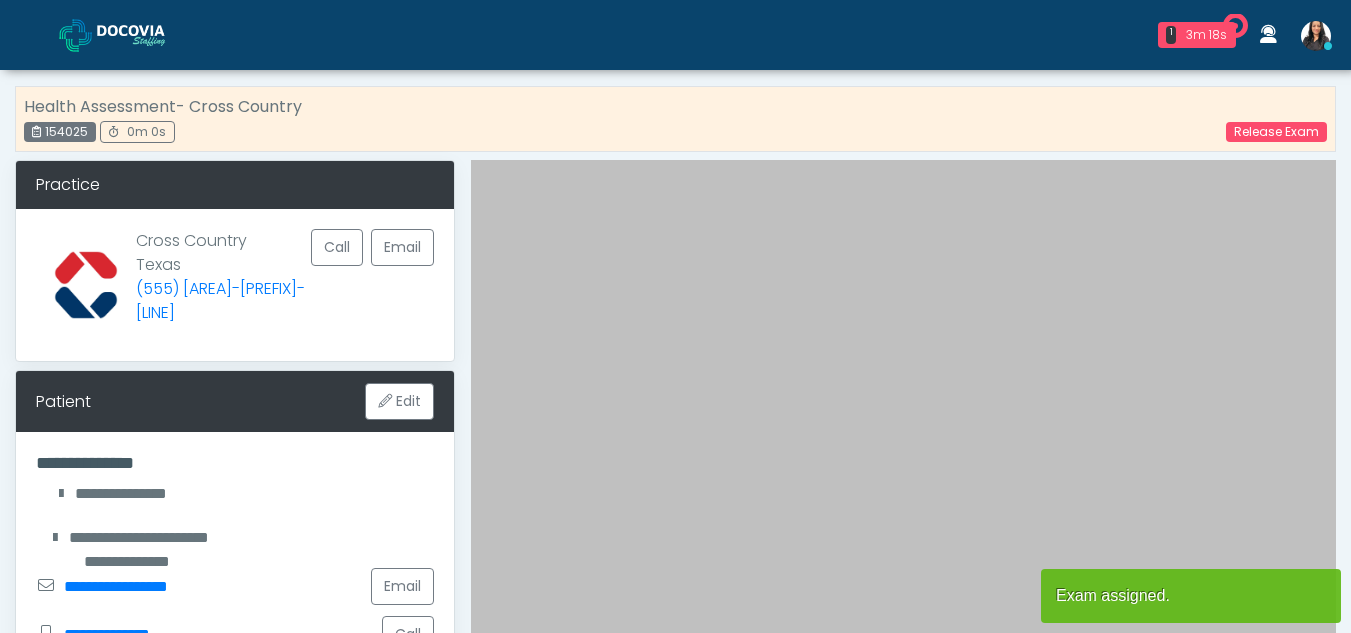 scroll, scrollTop: 0, scrollLeft: 0, axis: both 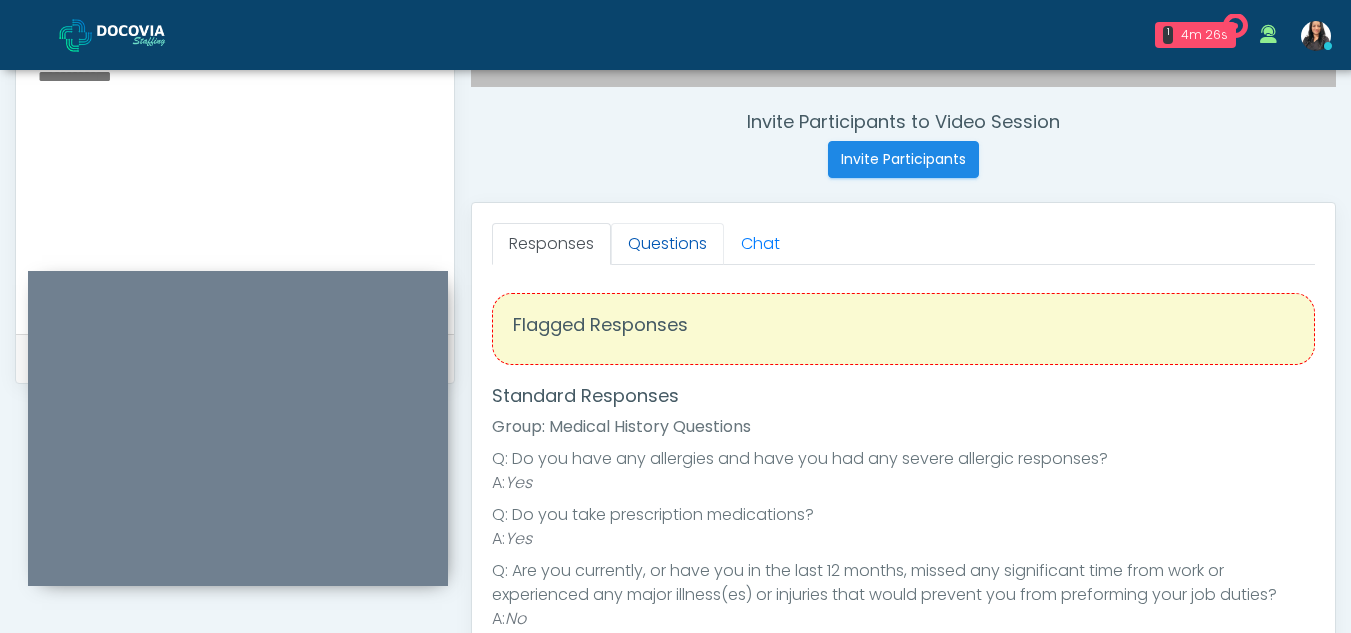 click on "Questions" at bounding box center [667, 244] 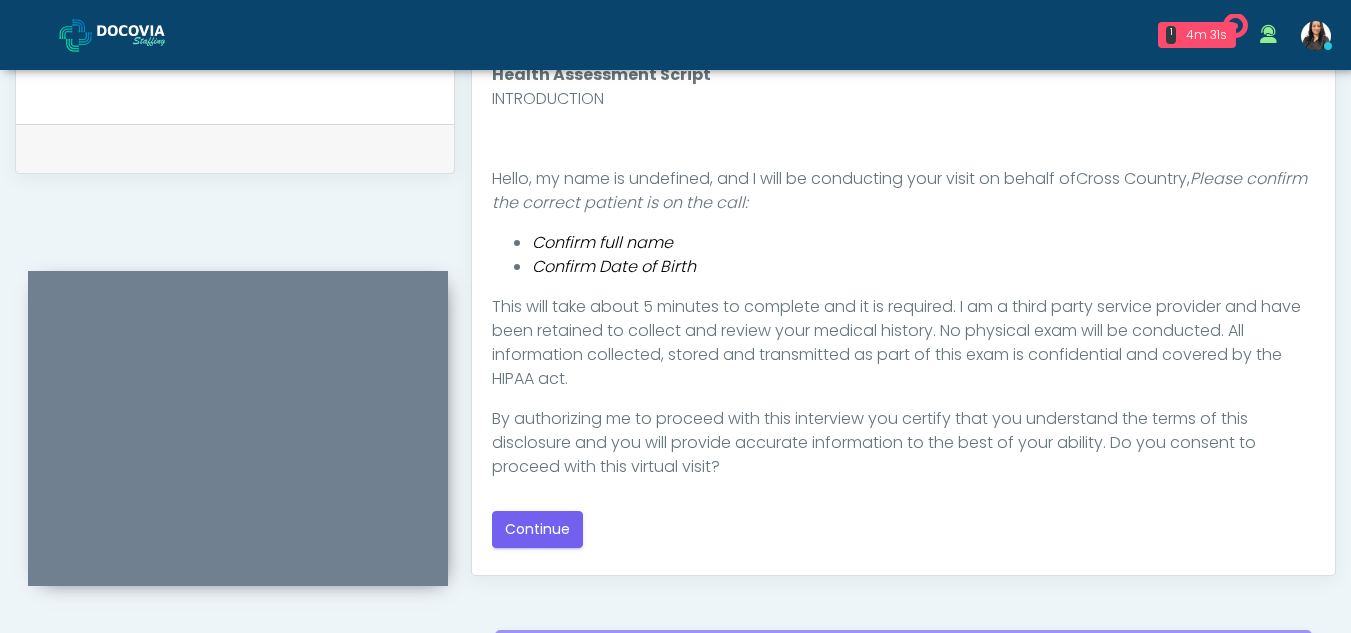 scroll, scrollTop: 972, scrollLeft: 0, axis: vertical 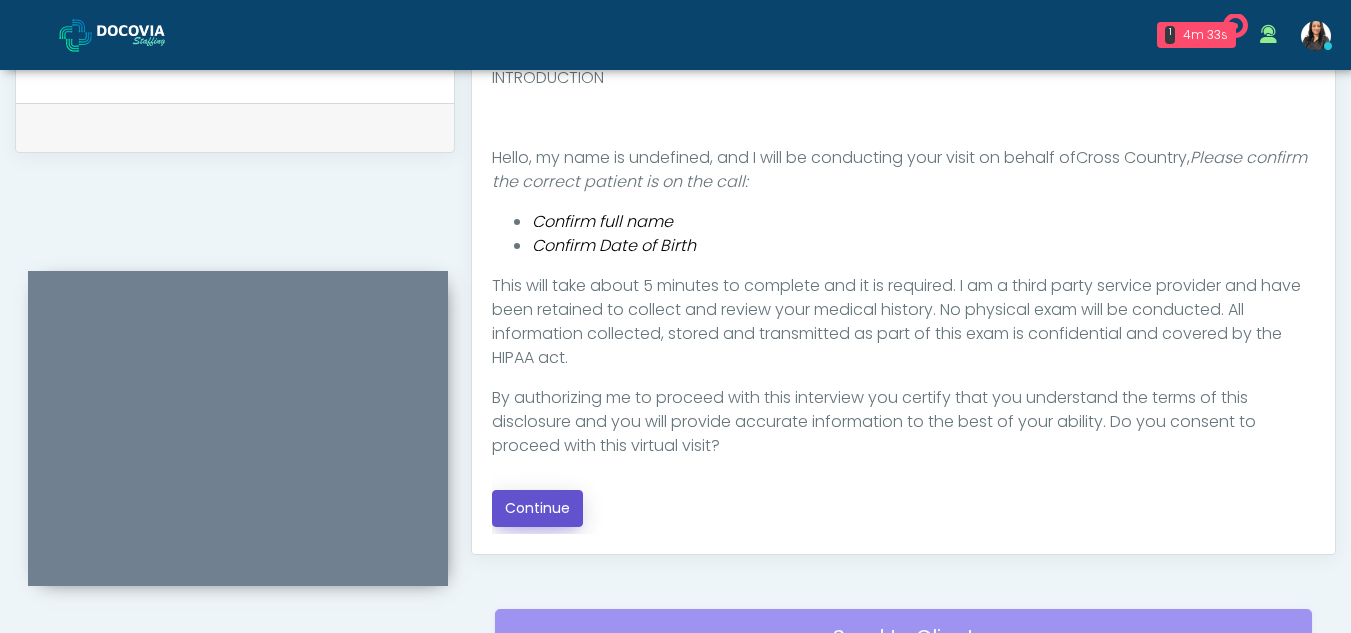 click on "Continue" at bounding box center (537, 508) 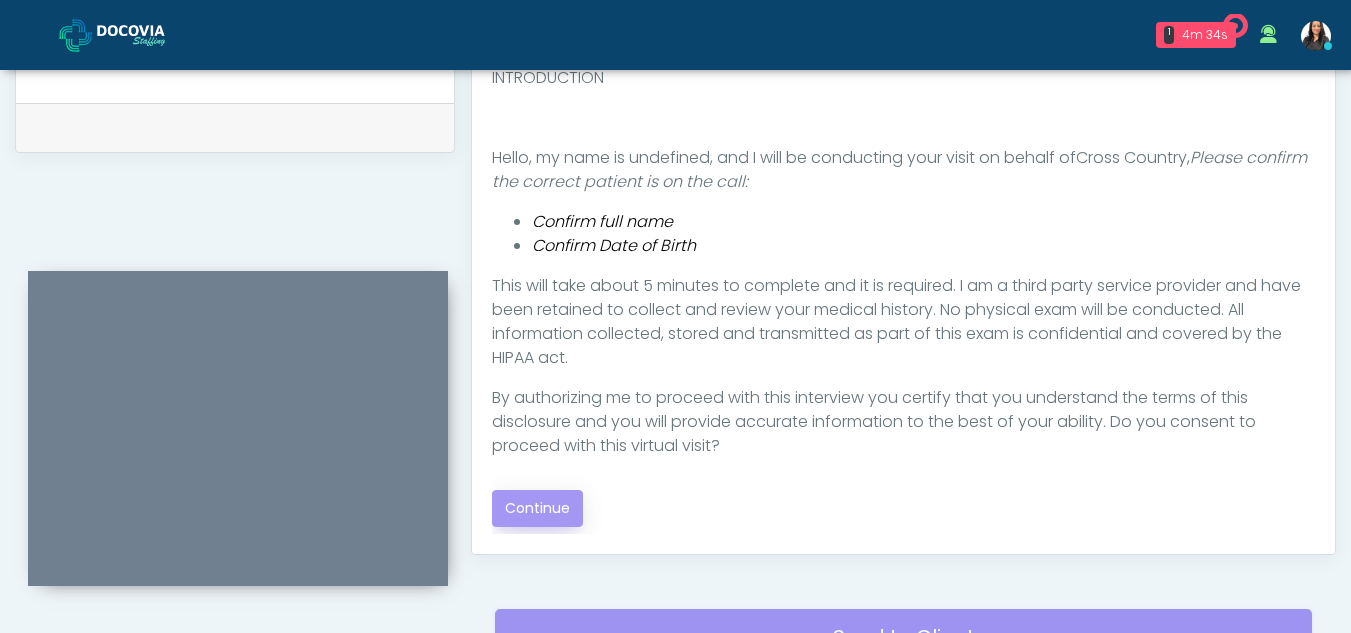 scroll, scrollTop: 1162, scrollLeft: 0, axis: vertical 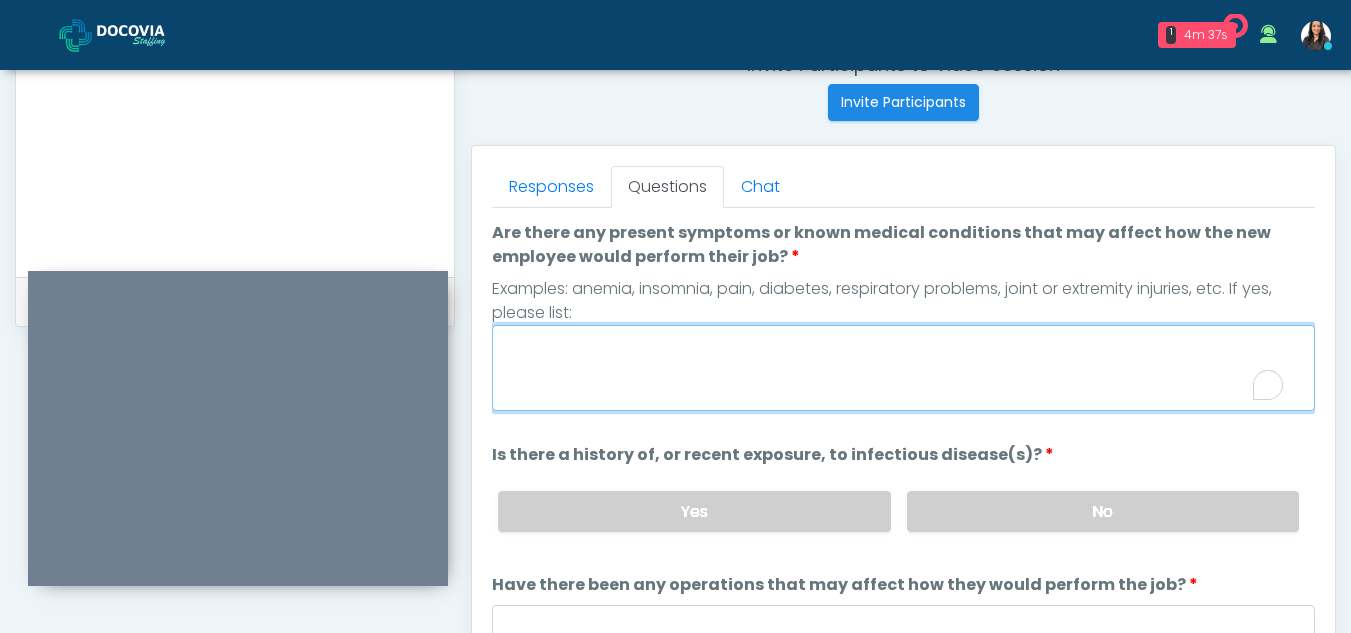 click on "Are there any present symptoms or known medical conditions that may affect how the new employee would perform their job?" at bounding box center (903, 368) 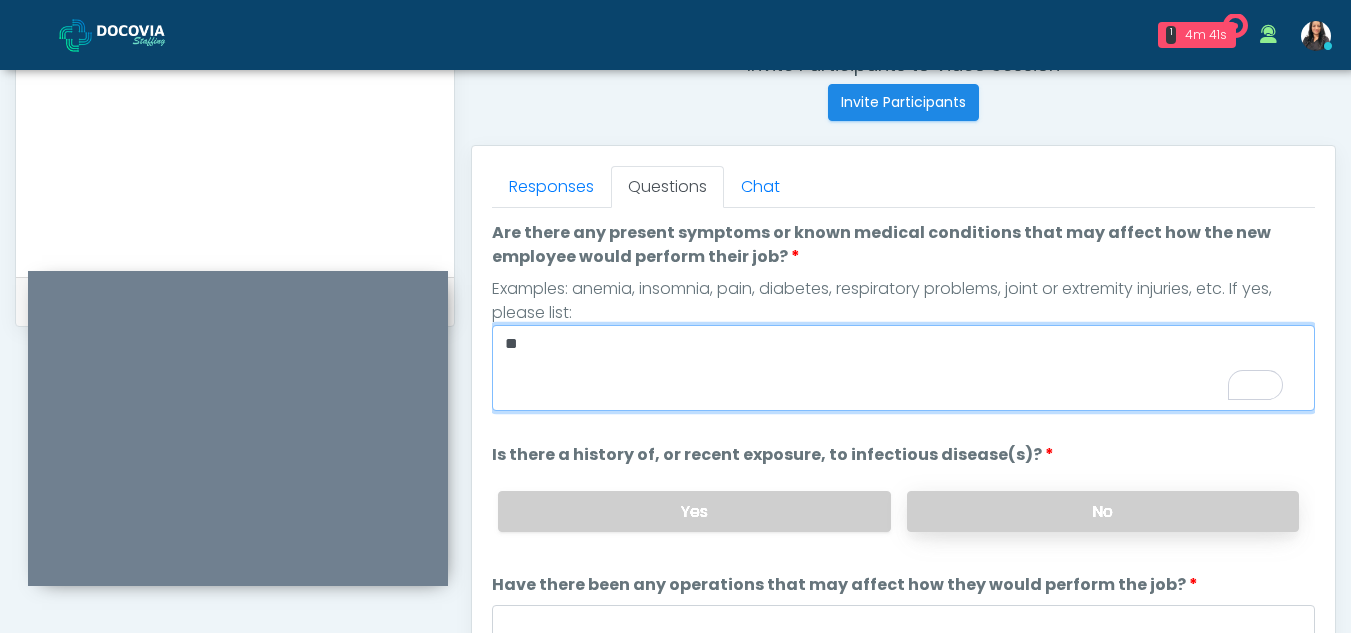 type on "**" 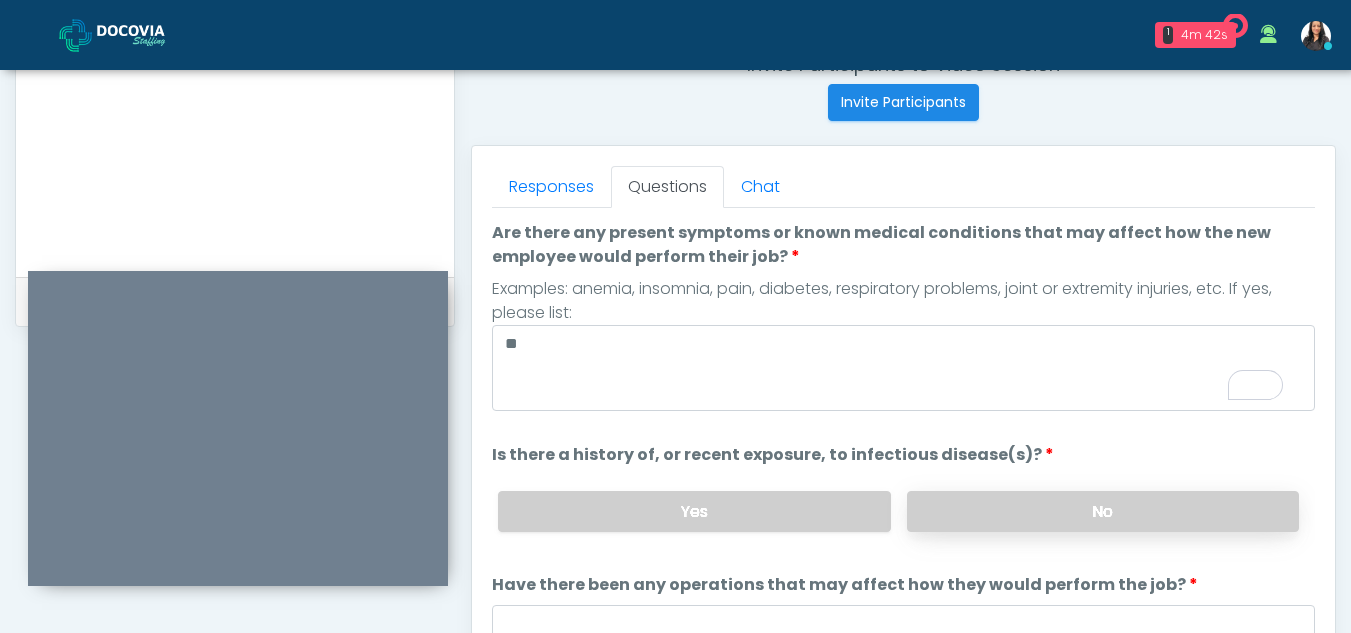 click on "No" at bounding box center (1103, 511) 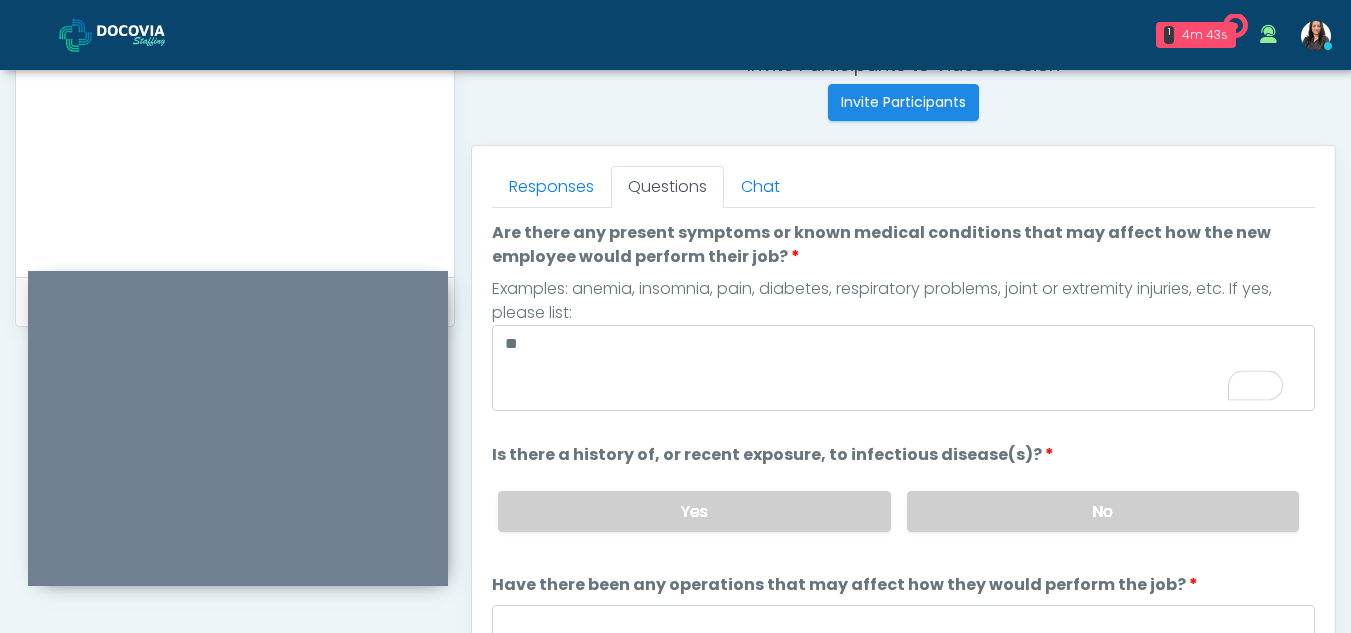 scroll, scrollTop: 155, scrollLeft: 0, axis: vertical 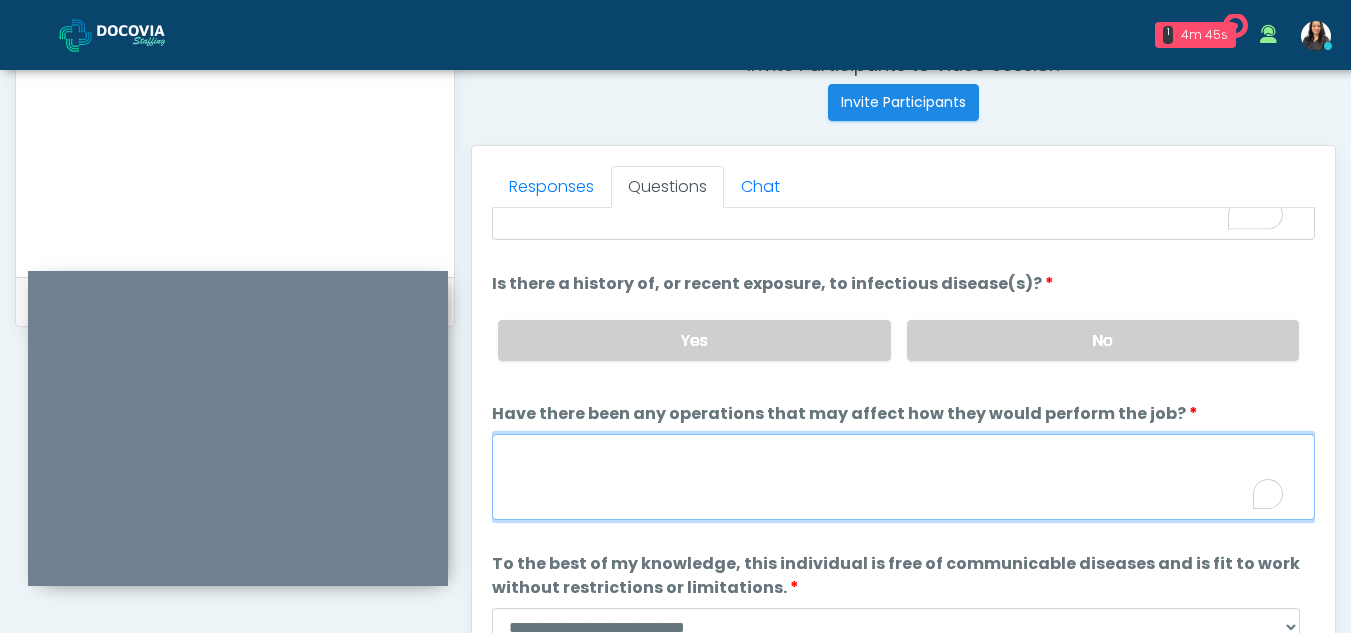 click on "Have there been any operations that may affect how they would perform the job?" at bounding box center [903, 477] 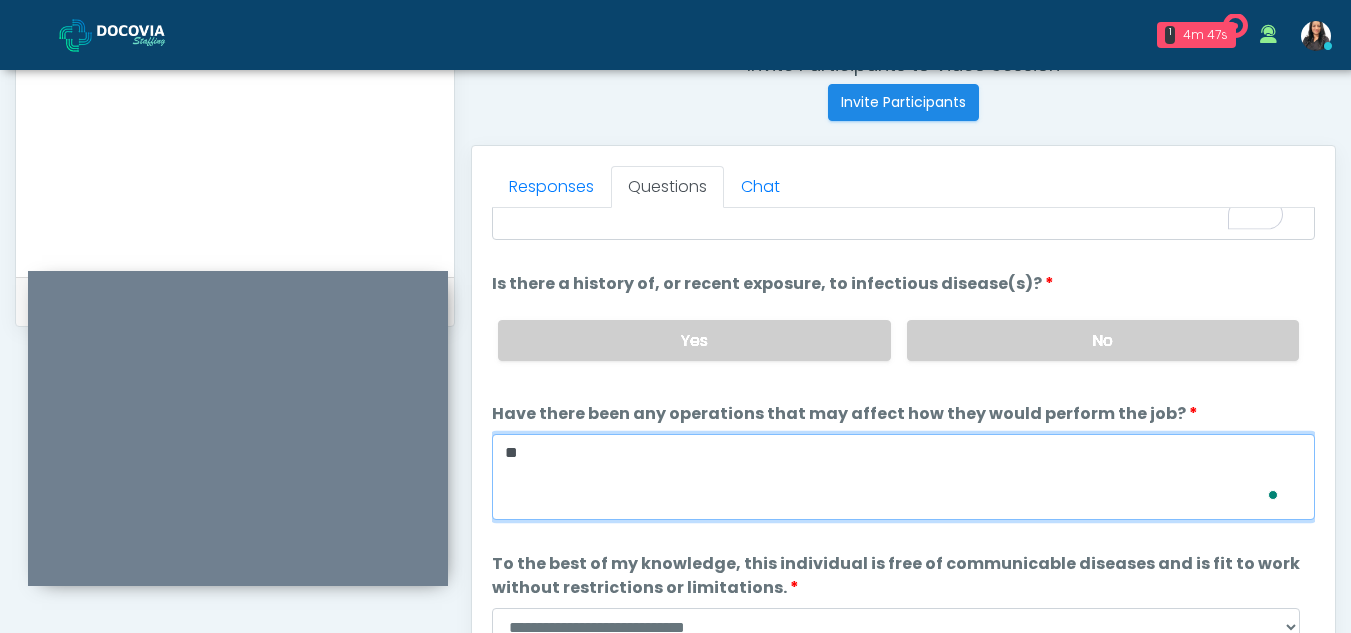 scroll, scrollTop: 171, scrollLeft: 0, axis: vertical 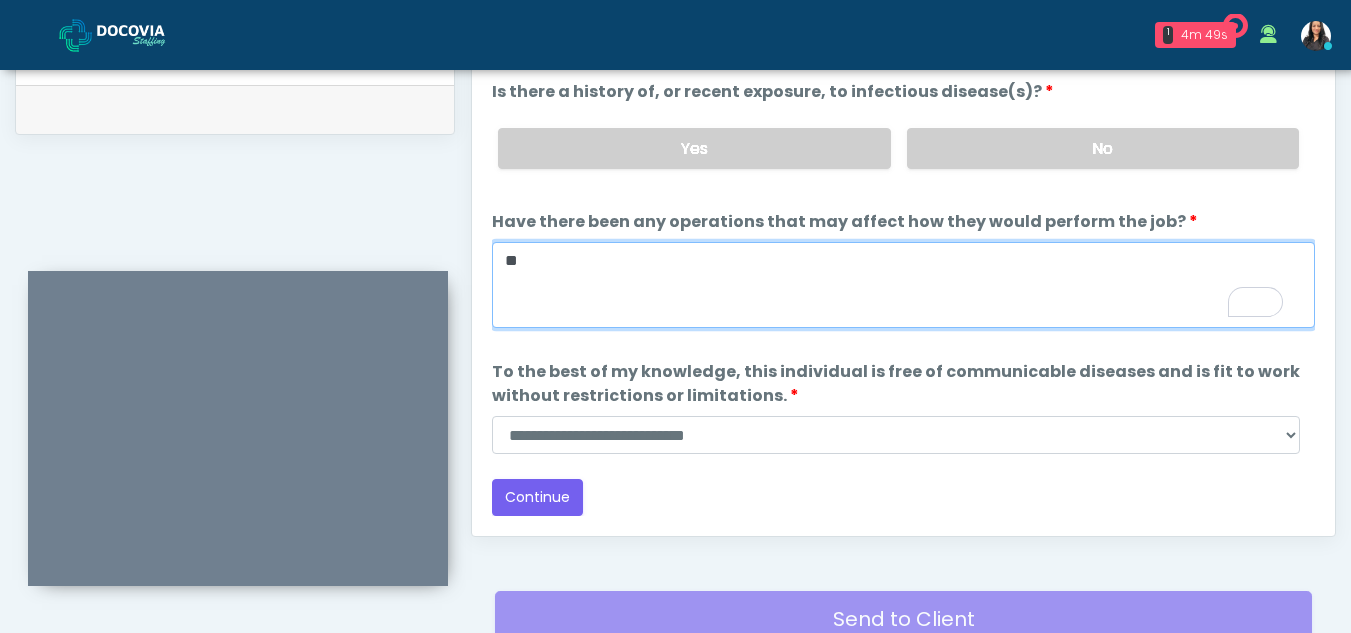 type on "**" 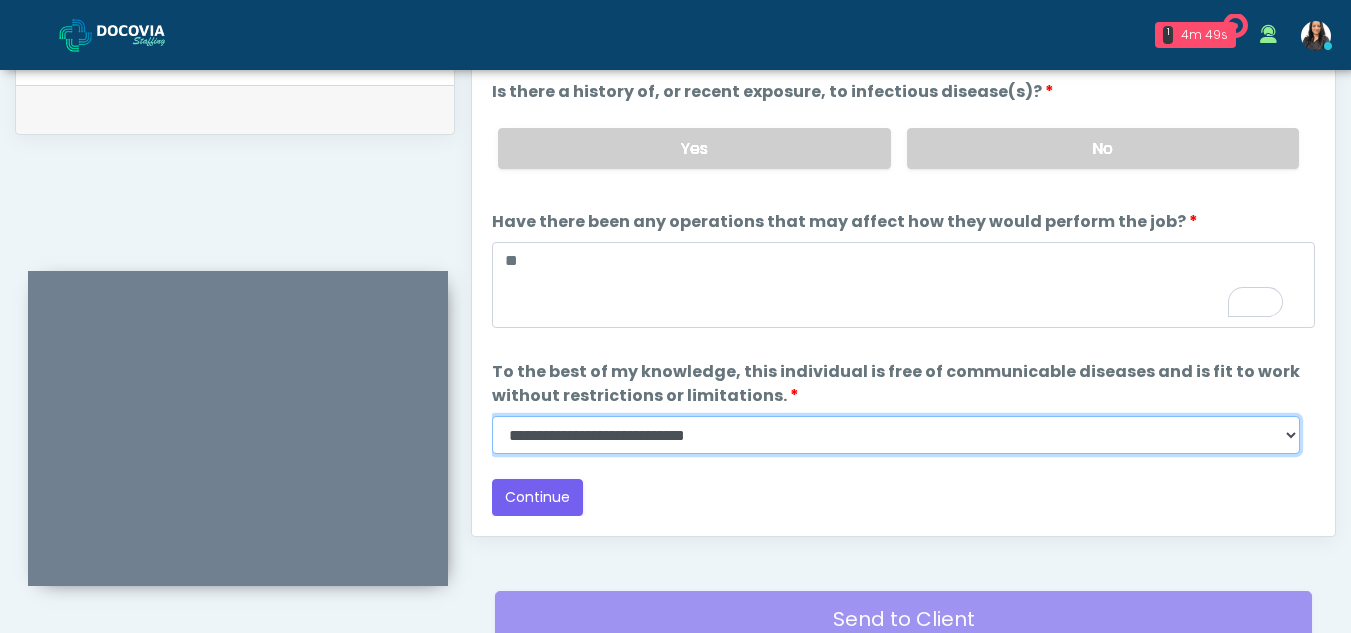 click on "**********" at bounding box center (896, 435) 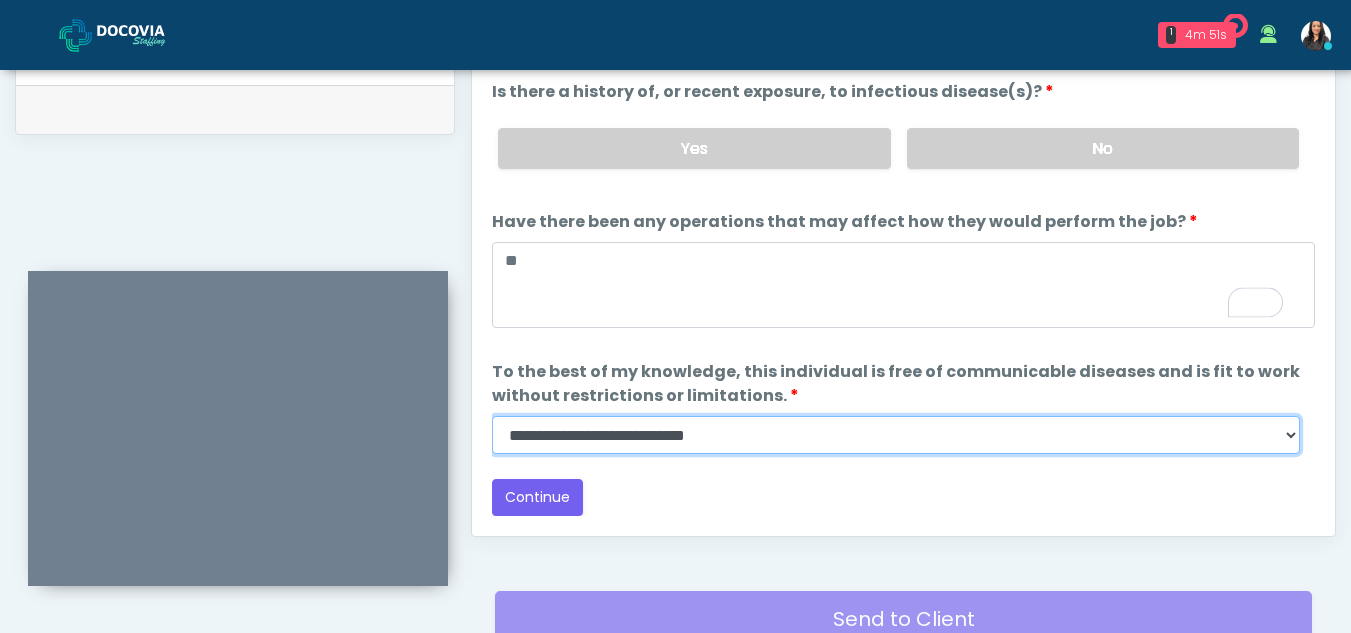 select on "******" 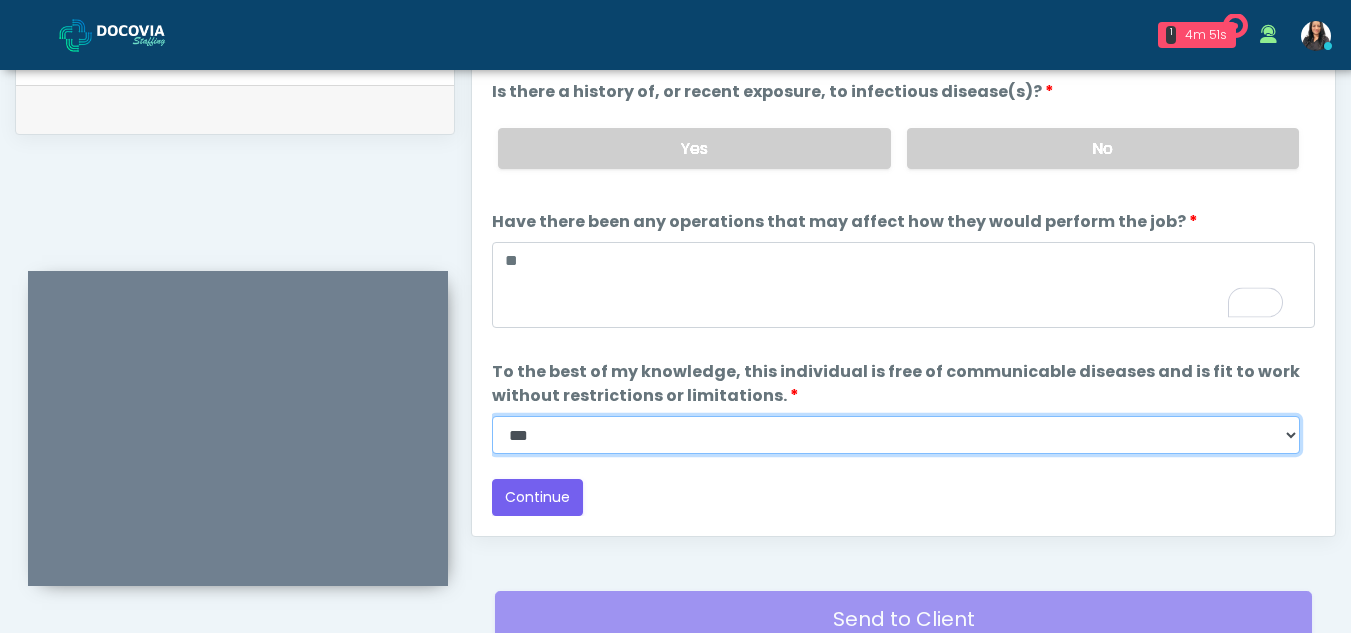 click on "**********" at bounding box center [896, 435] 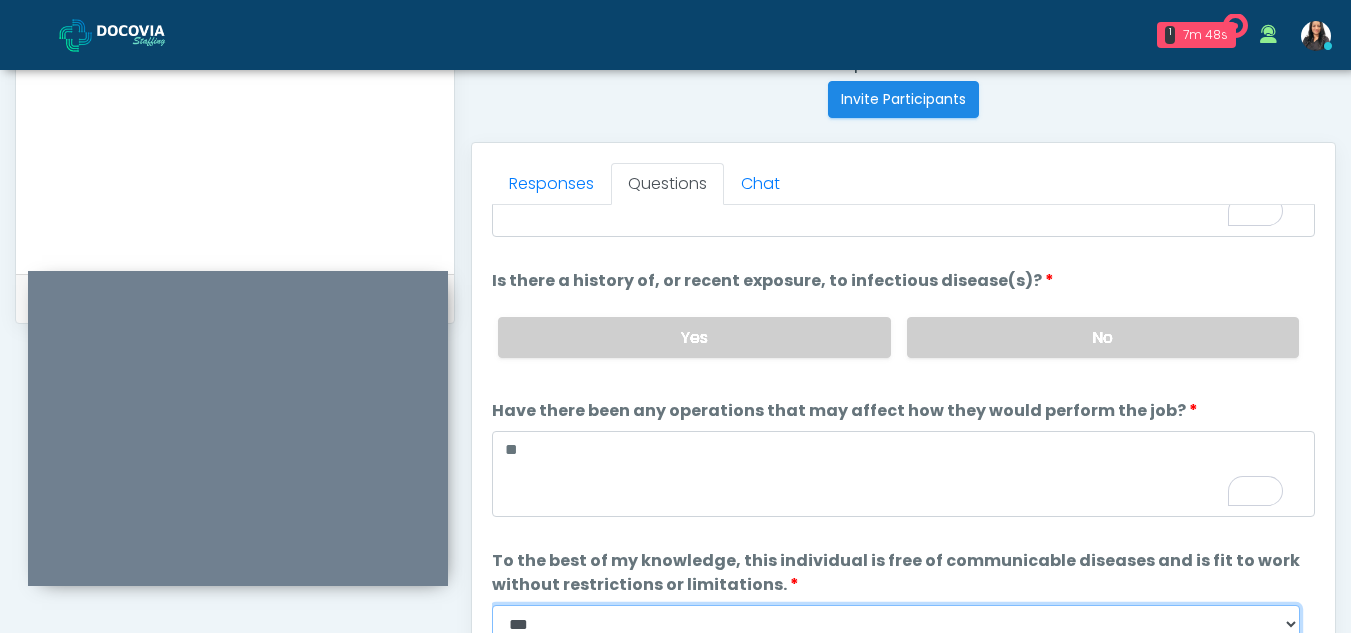 scroll, scrollTop: 798, scrollLeft: 0, axis: vertical 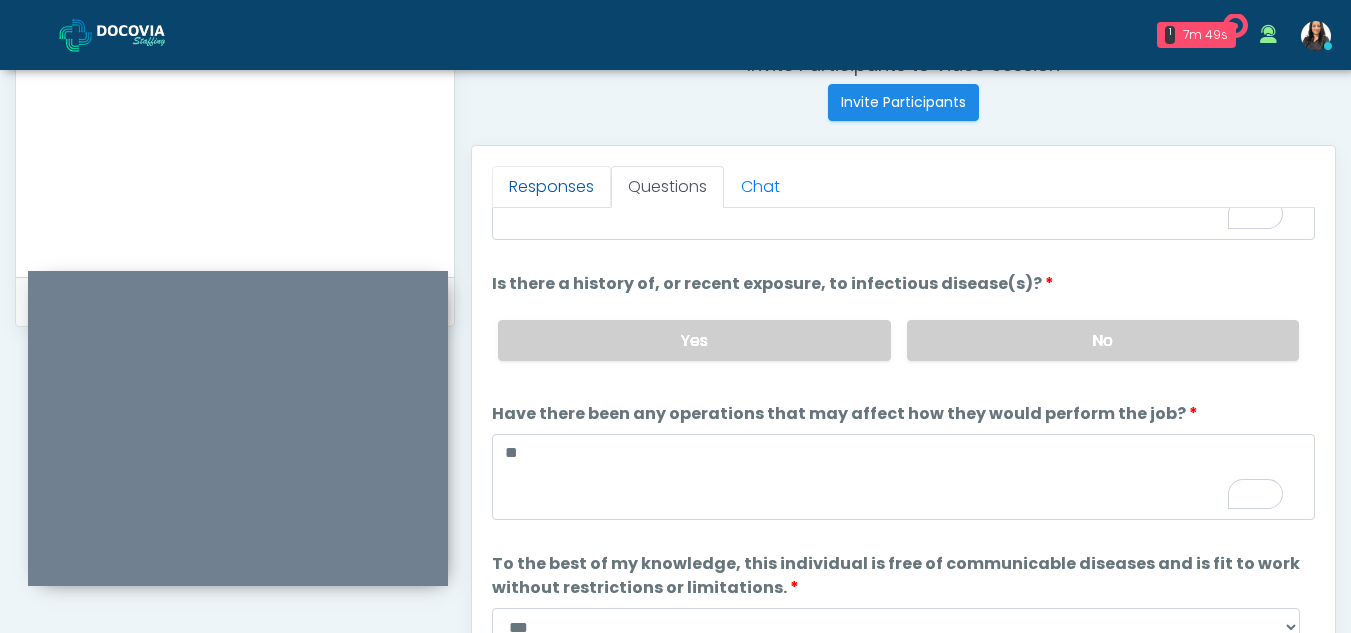 click on "Responses" at bounding box center [551, 187] 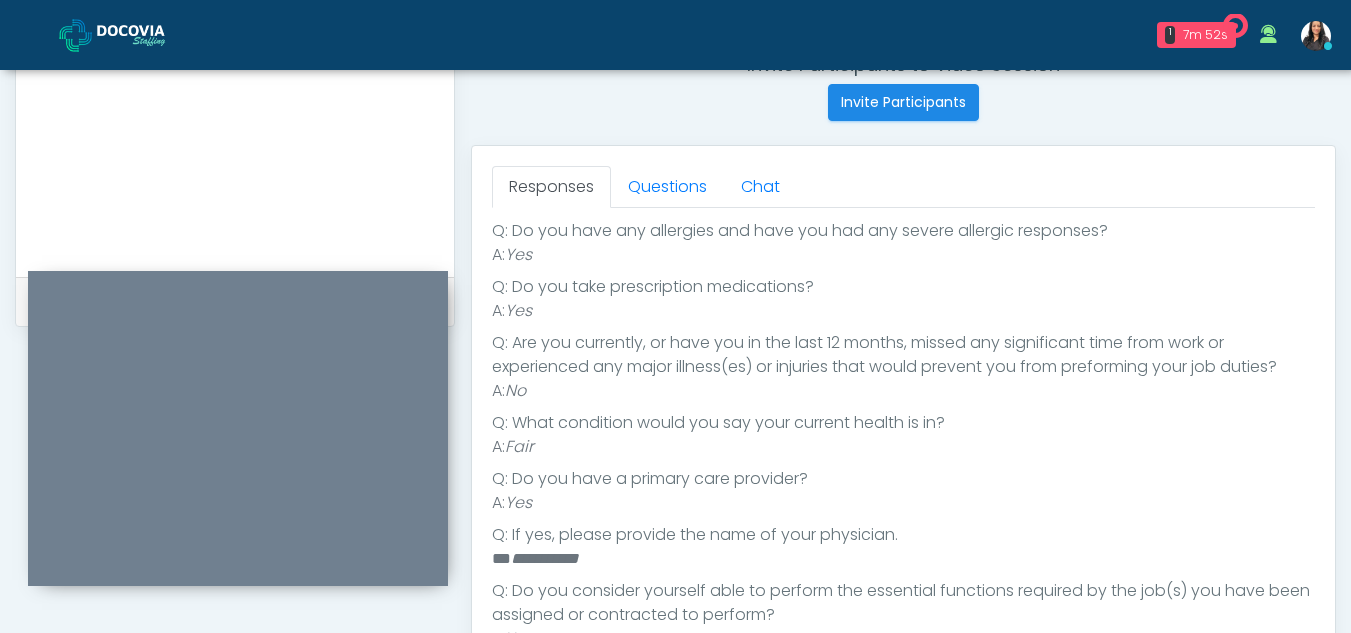 scroll, scrollTop: 44, scrollLeft: 0, axis: vertical 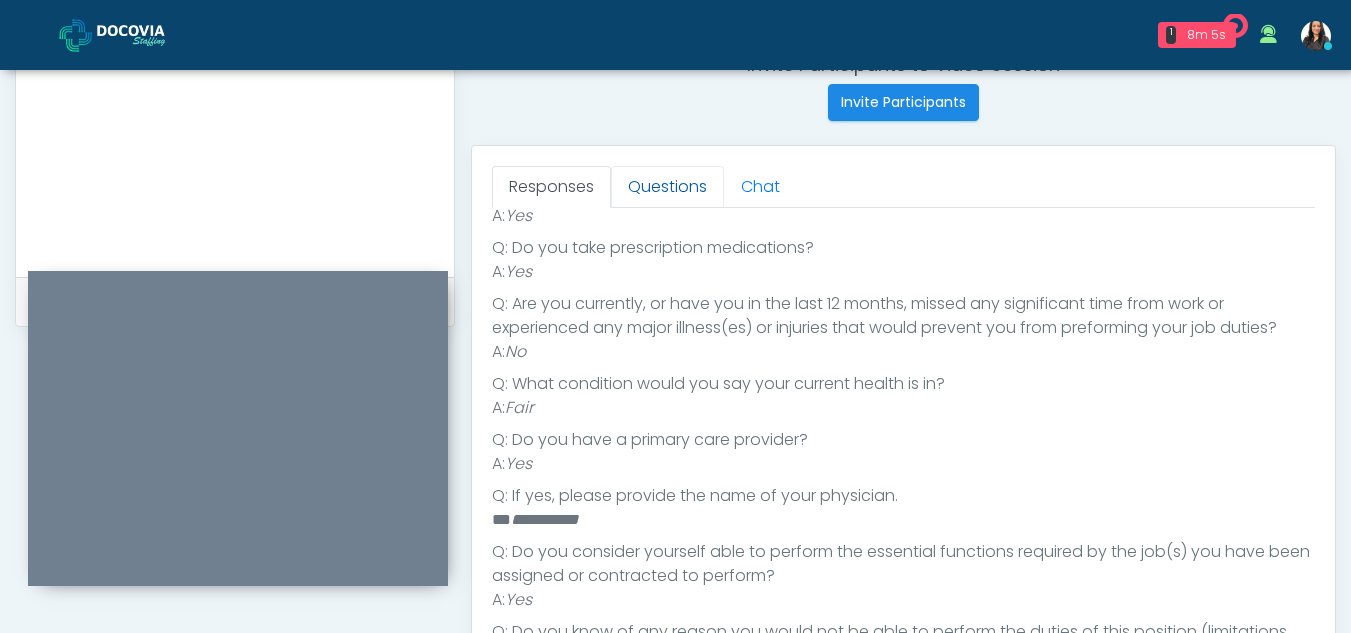 click on "Questions" at bounding box center [667, 187] 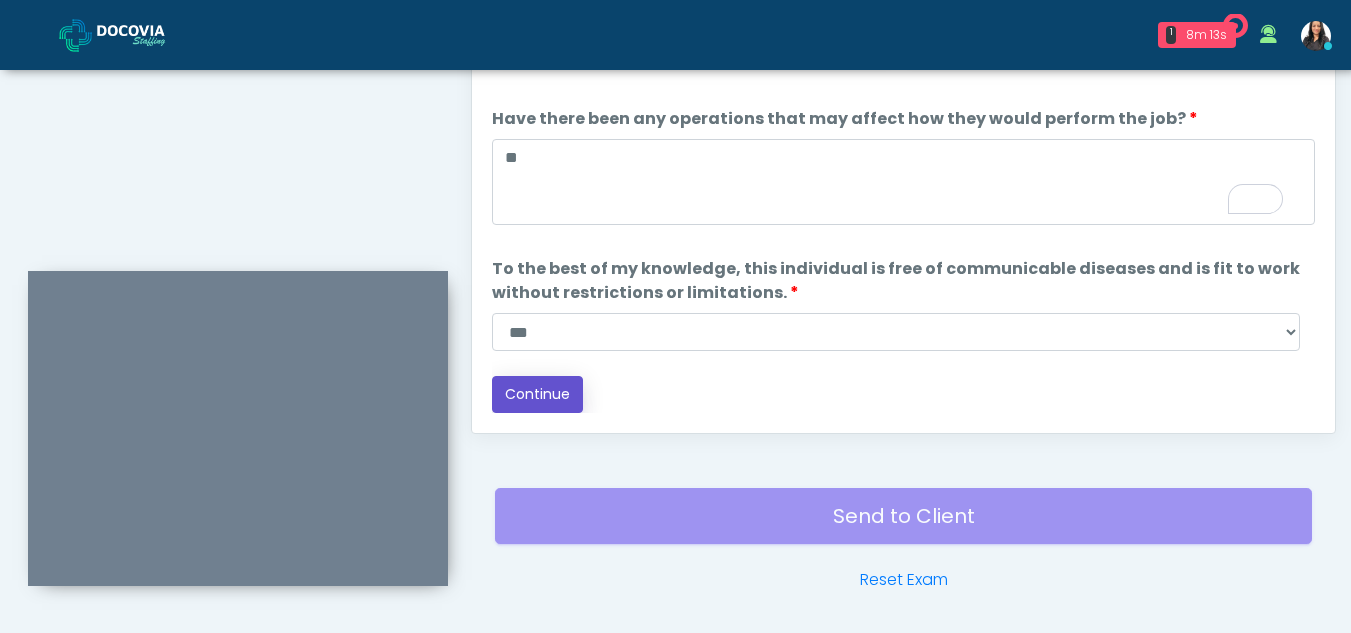 click on "Continue" at bounding box center [537, 394] 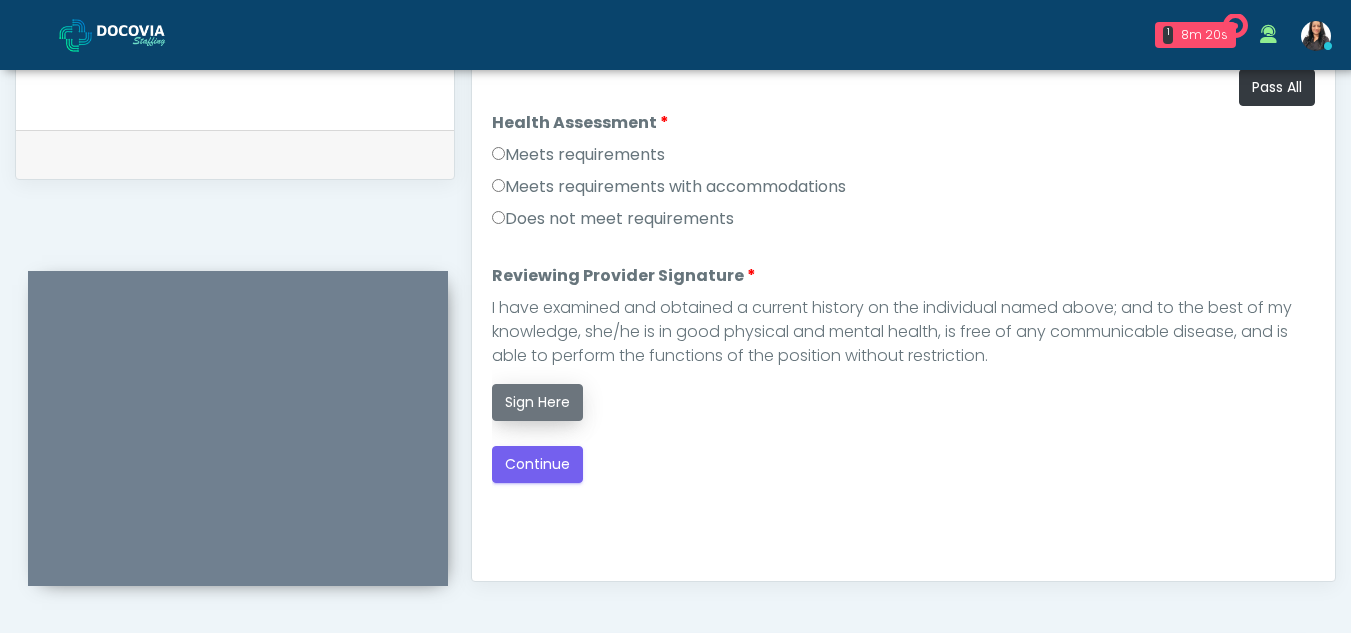 click on "Sign Here" at bounding box center (537, 402) 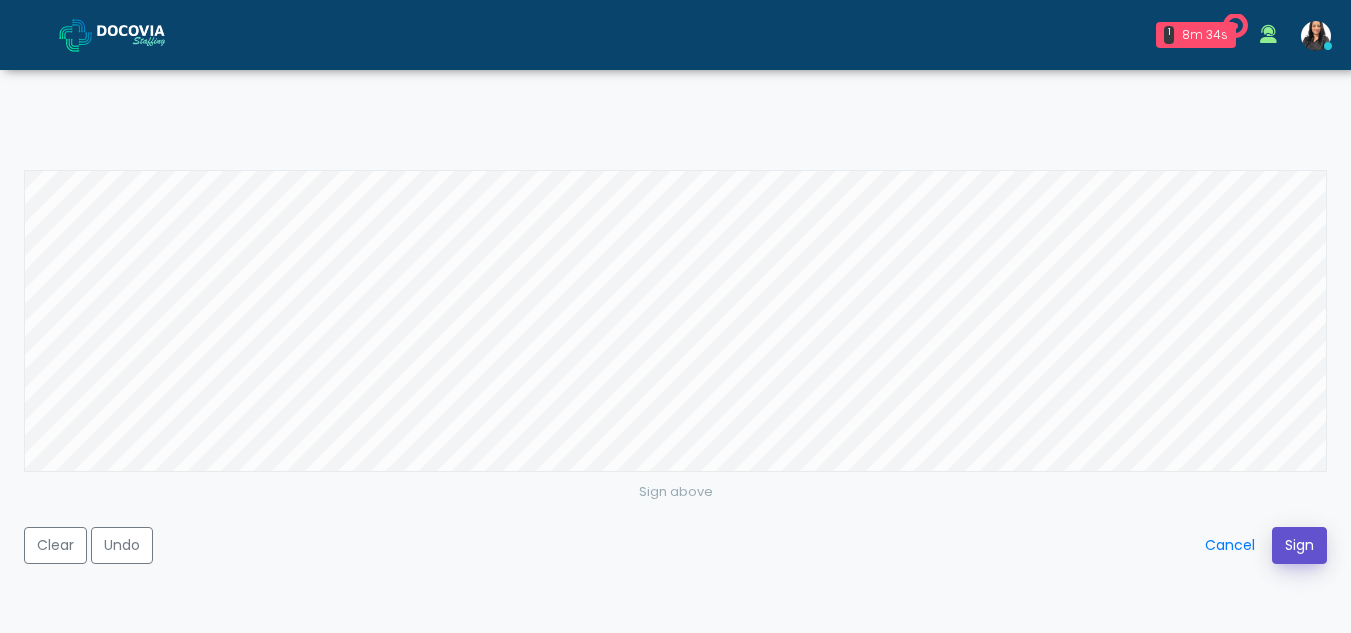 click on "Sign" at bounding box center (1299, 545) 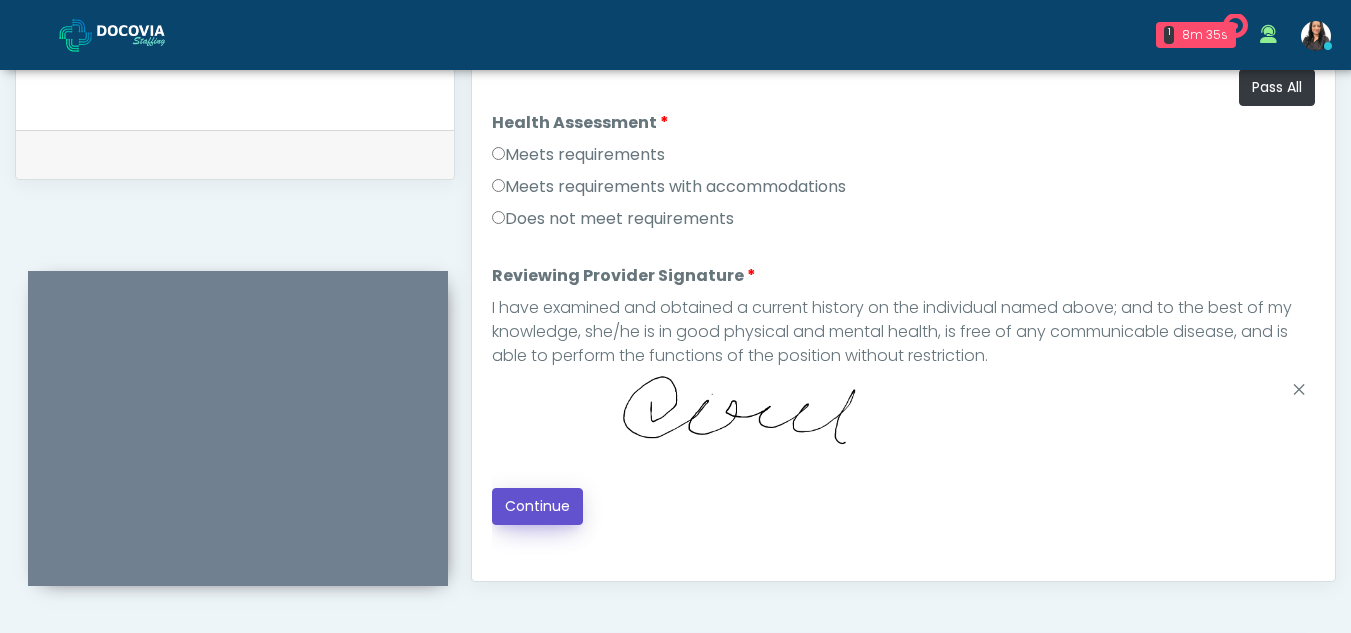 click on "Continue" at bounding box center (537, 506) 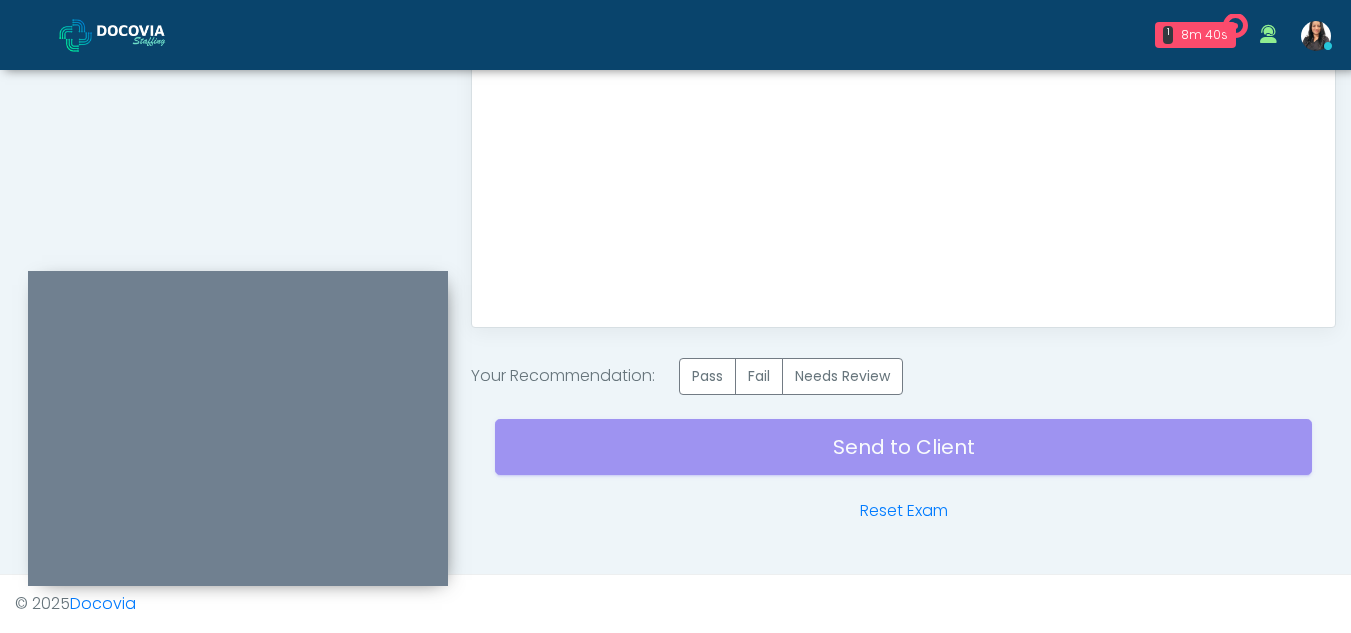 drag, startPoint x: 710, startPoint y: 379, endPoint x: 831, endPoint y: 463, distance: 147.29901 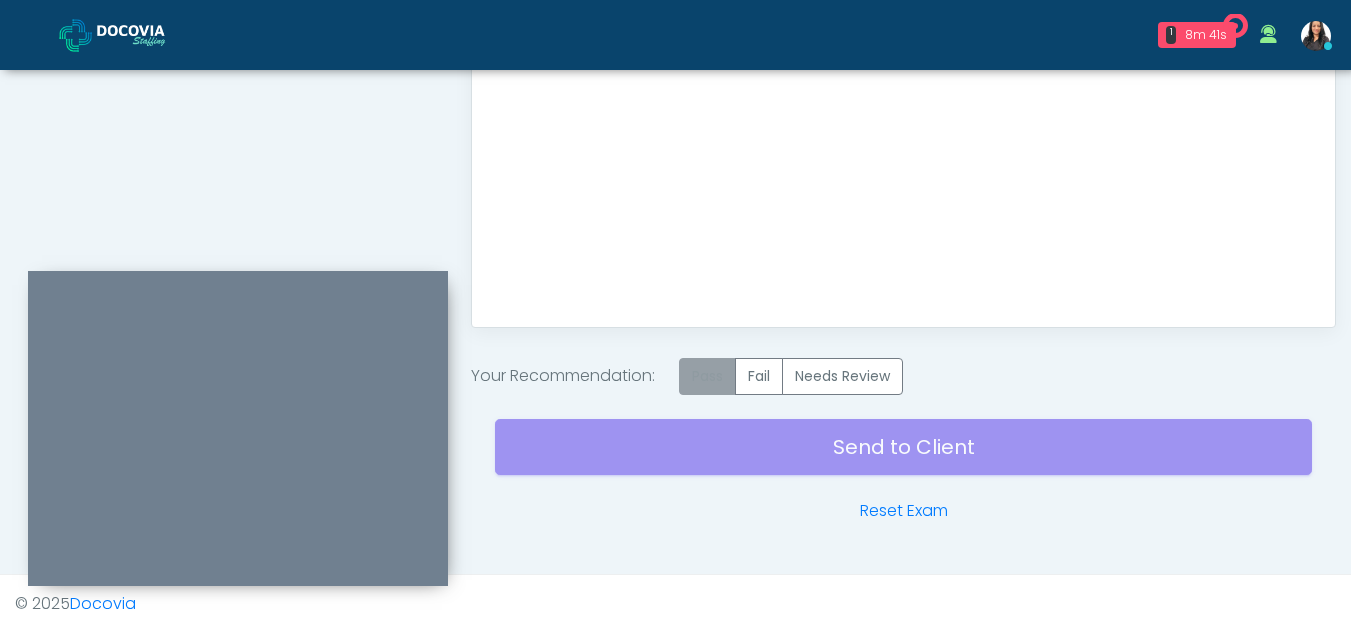 click on "Pass" at bounding box center (707, 376) 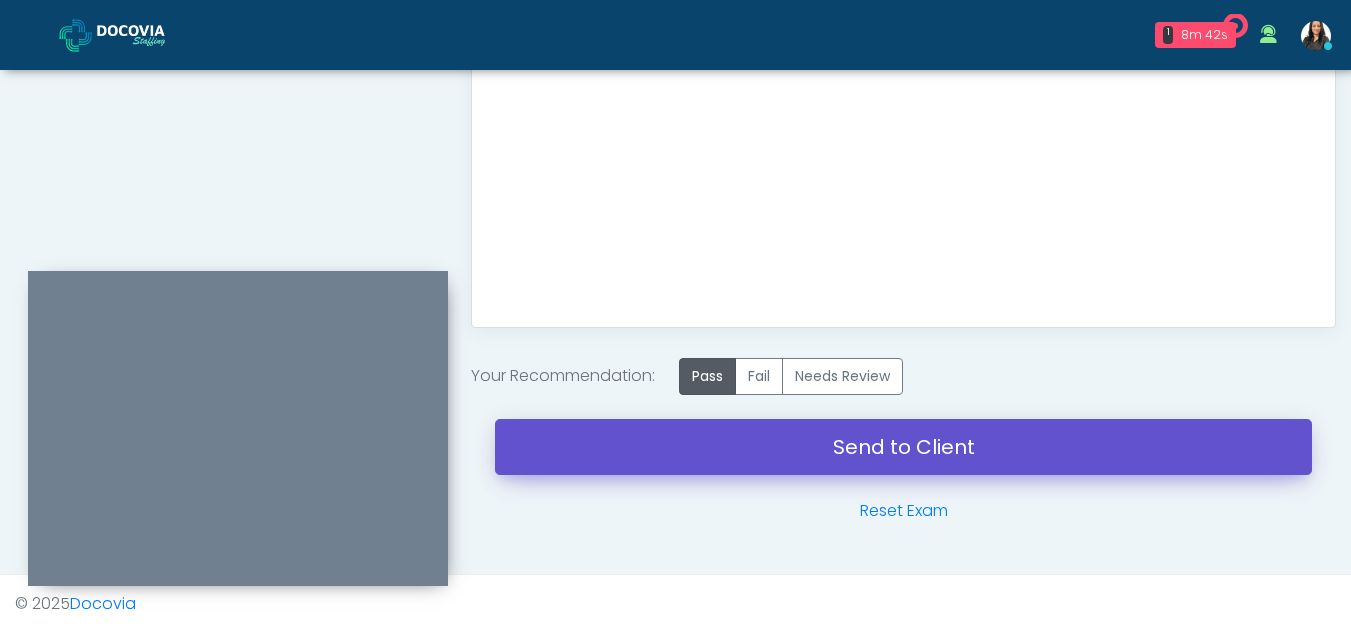 click on "Send to Client" at bounding box center (903, 447) 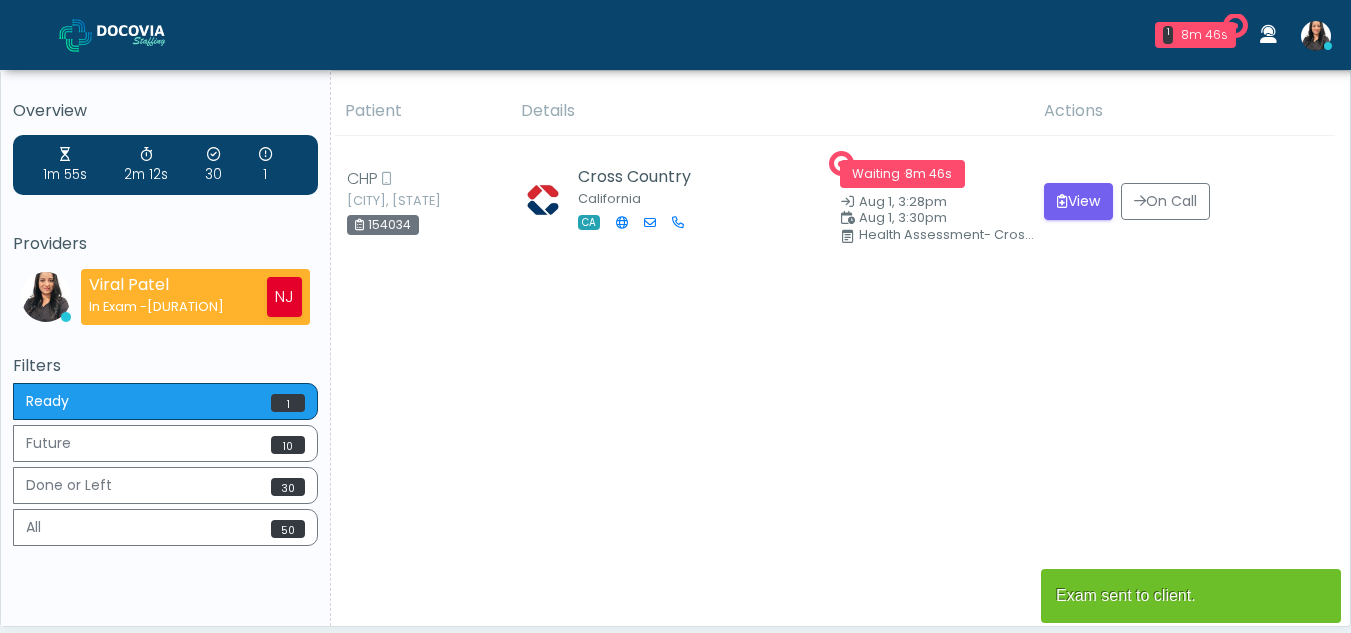 scroll, scrollTop: 0, scrollLeft: 0, axis: both 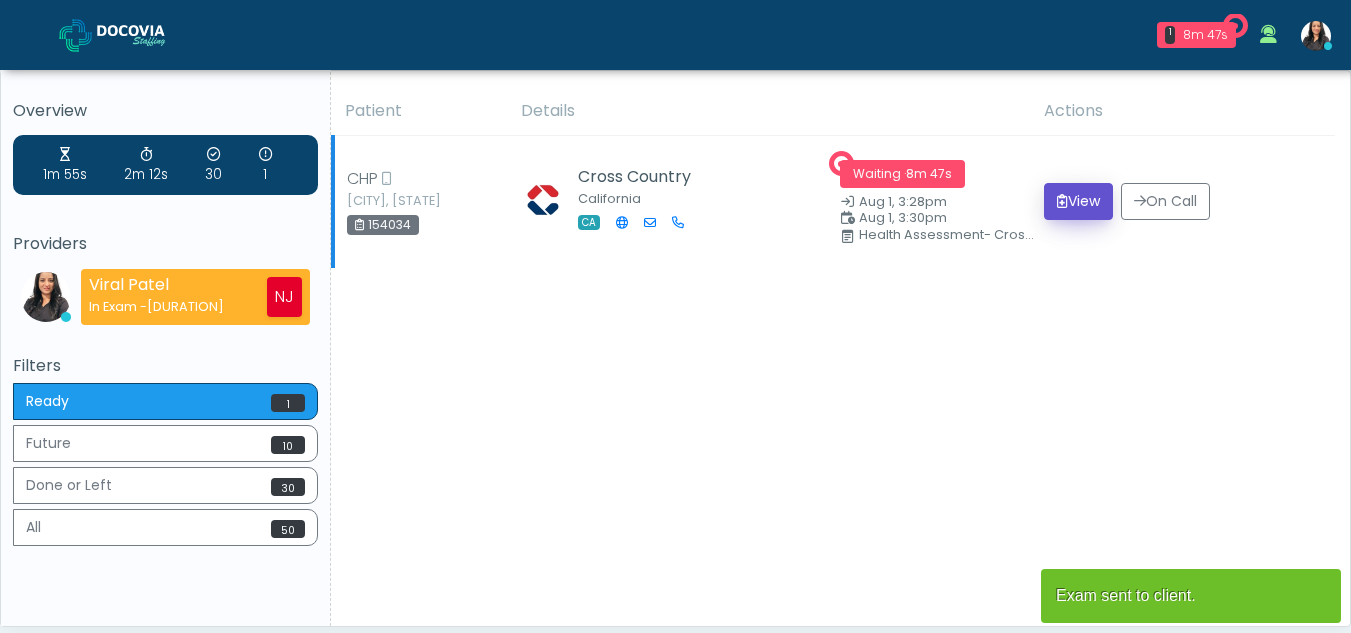 click on "View" at bounding box center (1078, 201) 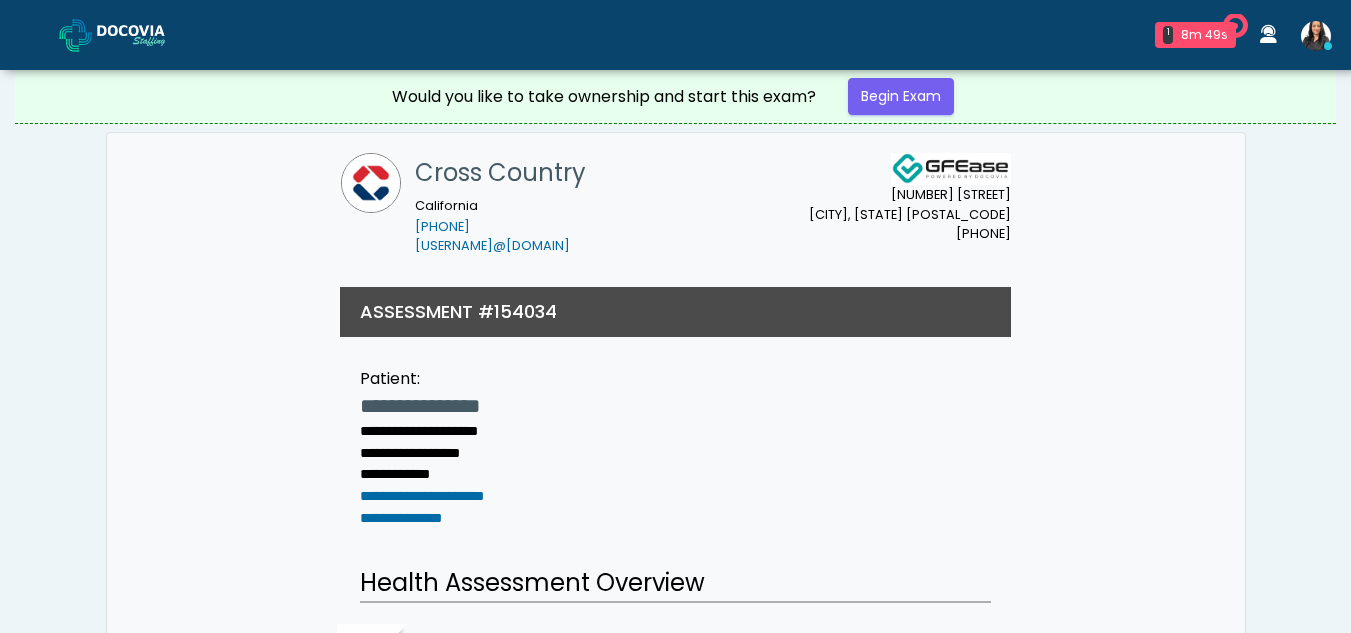 scroll, scrollTop: 0, scrollLeft: 0, axis: both 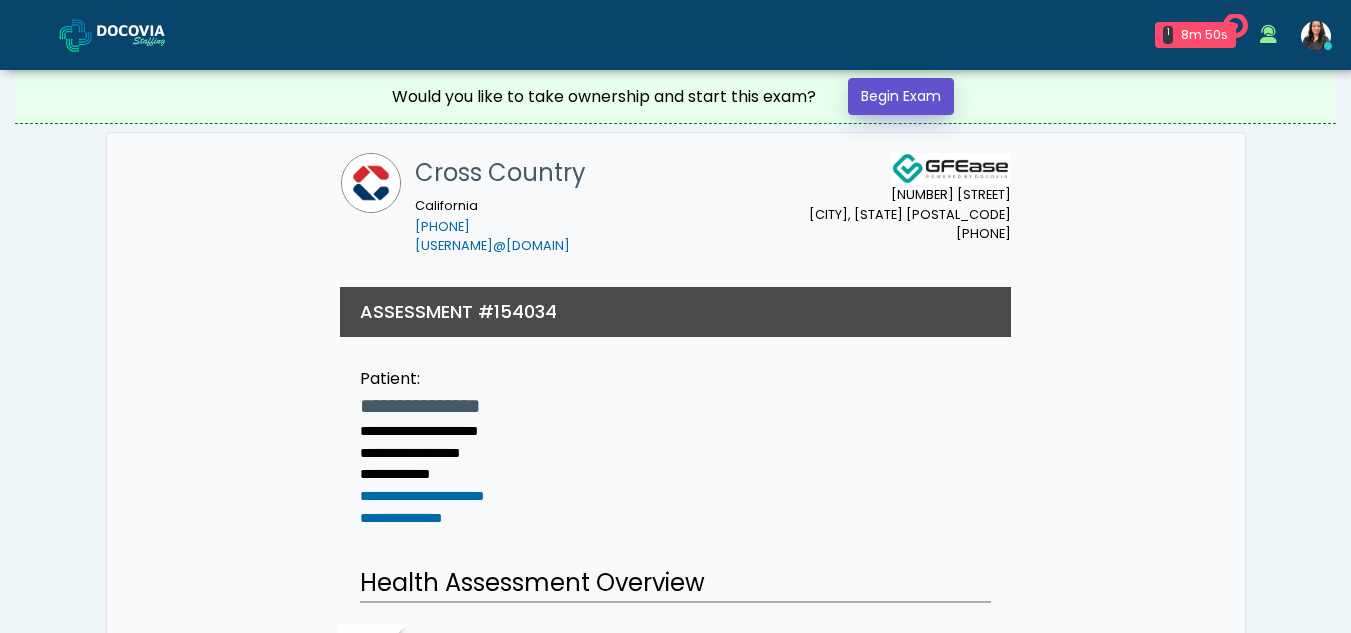 click on "Begin Exam" at bounding box center [901, 96] 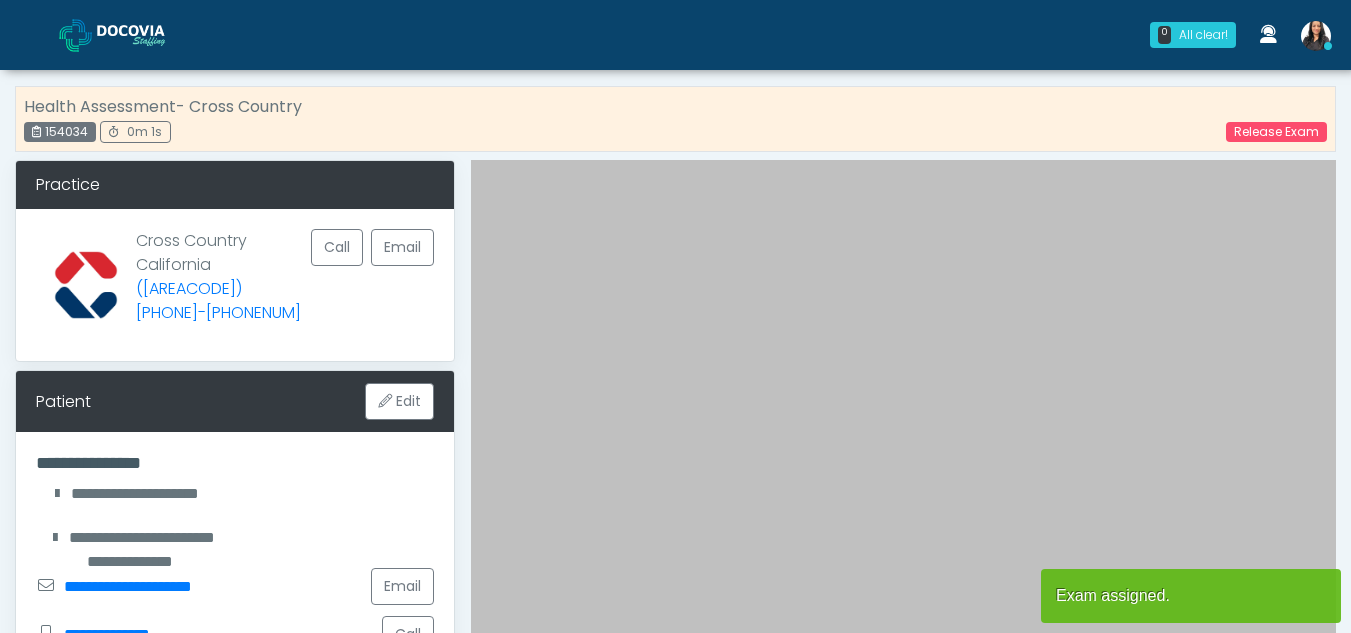 scroll, scrollTop: 0, scrollLeft: 0, axis: both 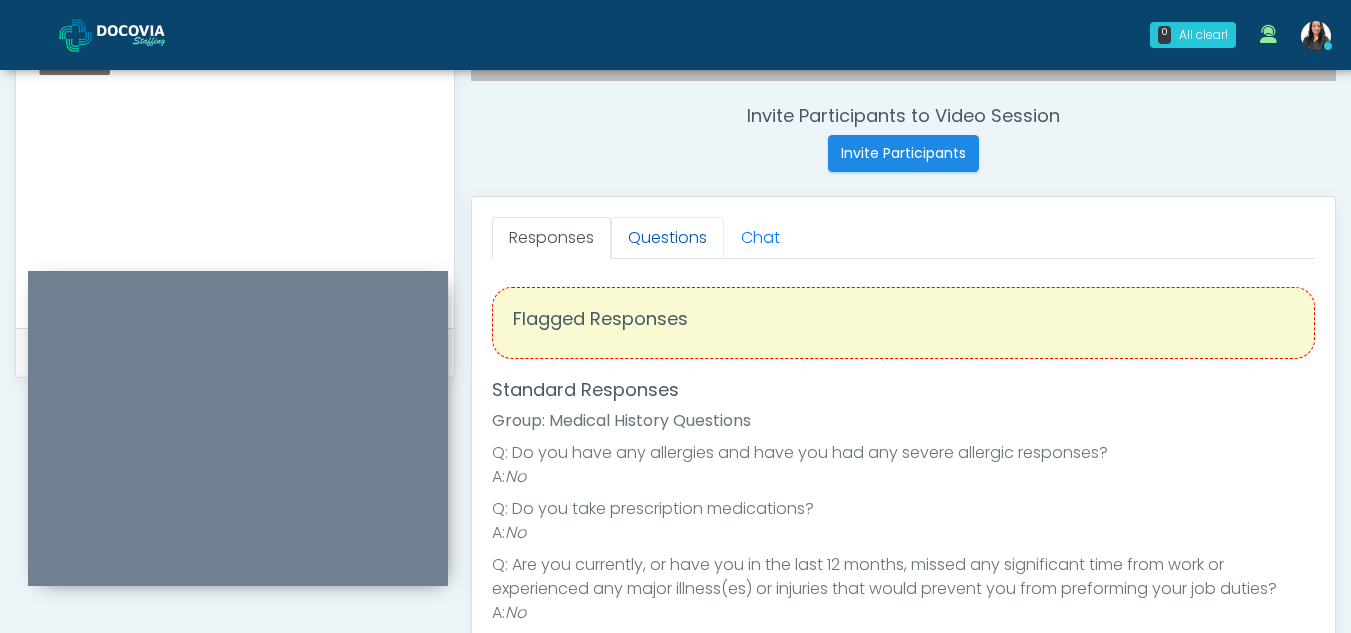 click on "Questions" at bounding box center (667, 238) 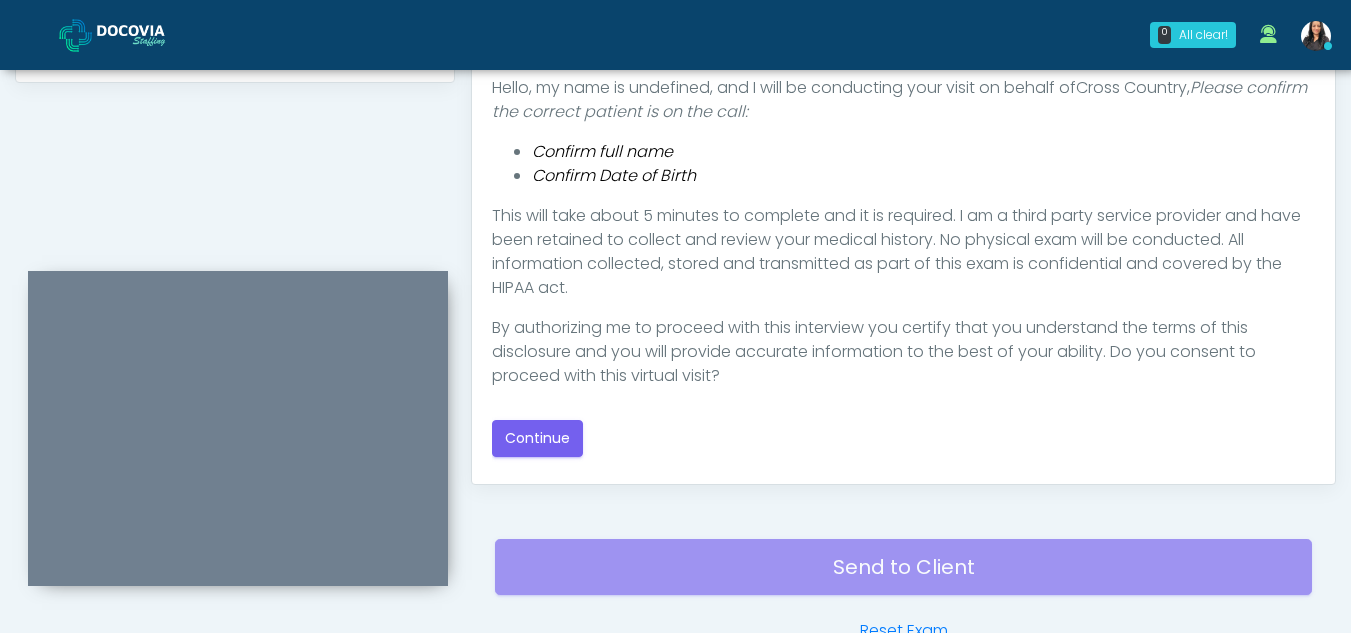 scroll, scrollTop: 1069, scrollLeft: 0, axis: vertical 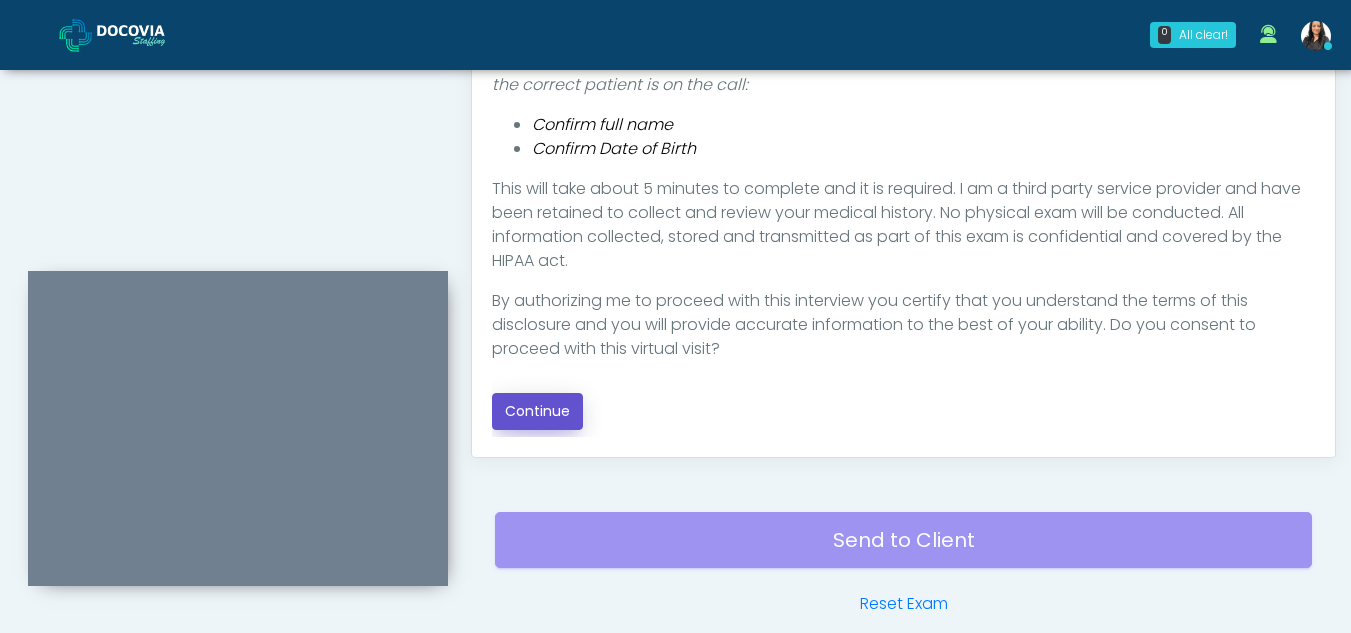 click on "Continue" at bounding box center (537, 411) 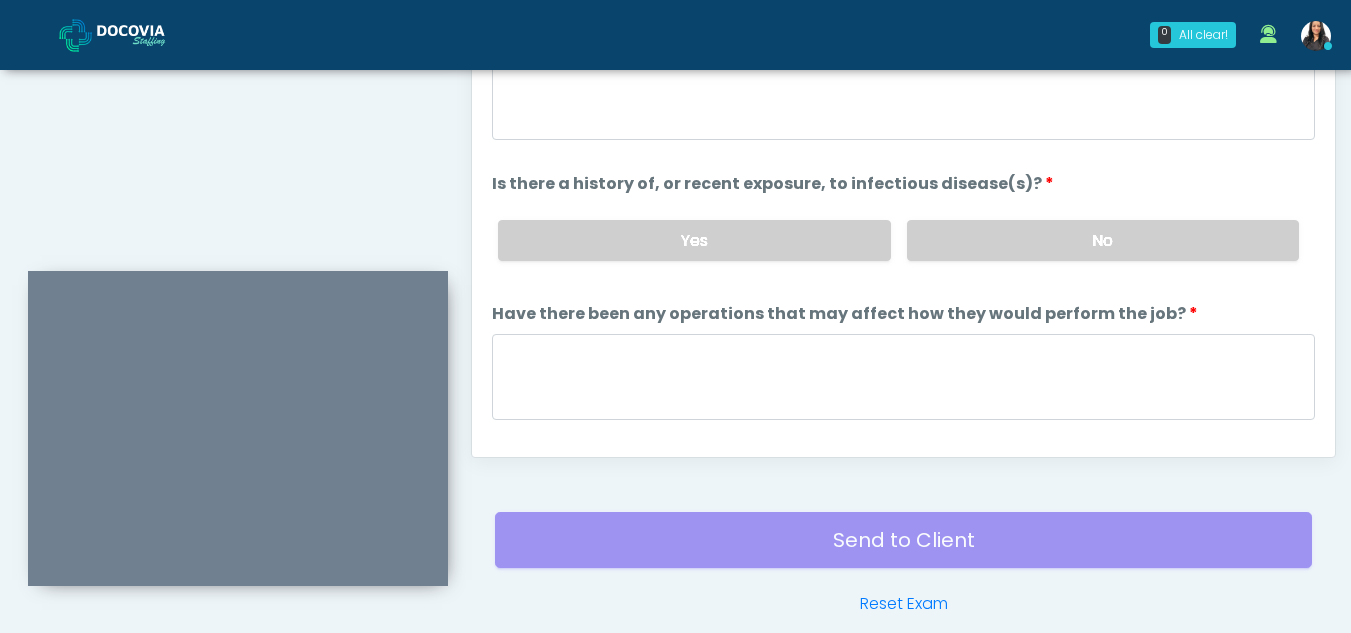 scroll, scrollTop: 1162, scrollLeft: 0, axis: vertical 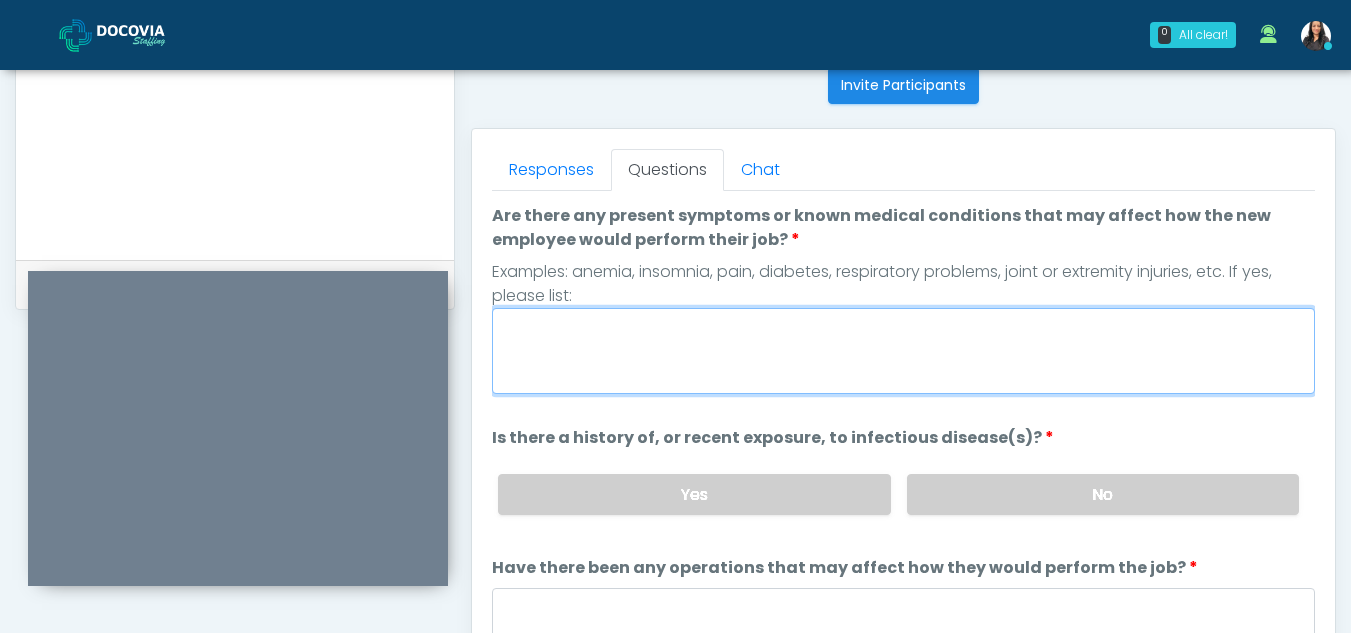 click on "Are there any present symptoms or known medical conditions that may affect how the new employee would perform their job?" at bounding box center (903, 351) 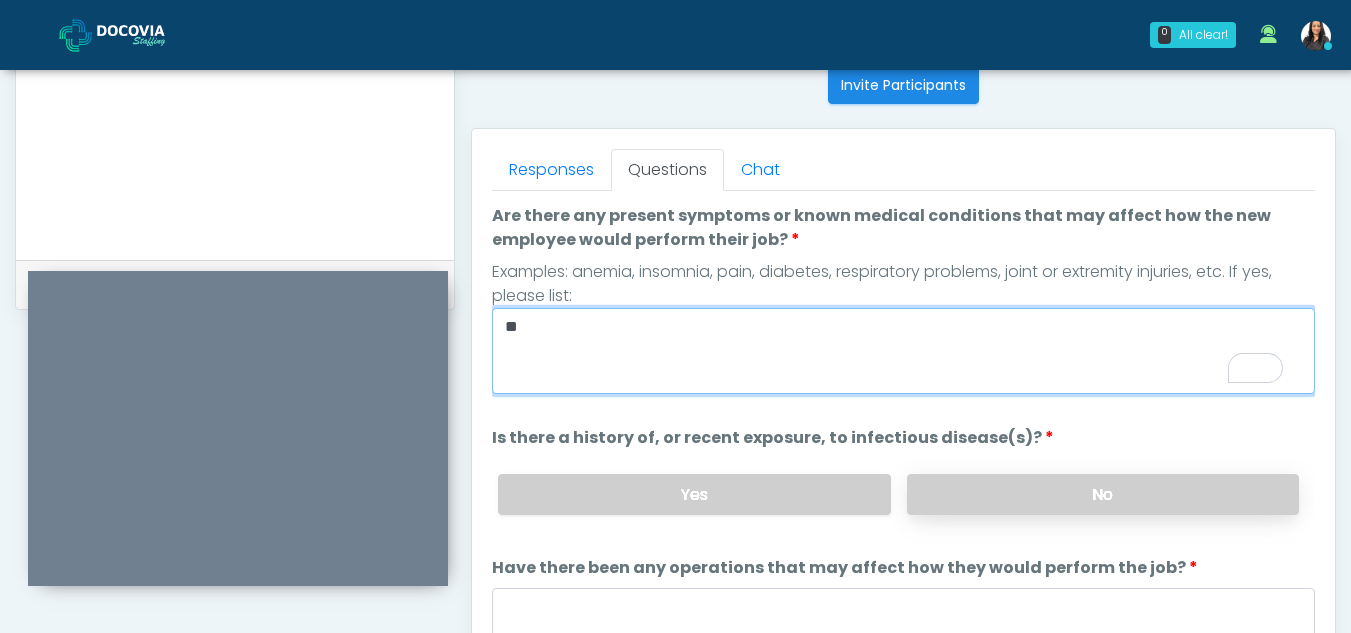 type on "**" 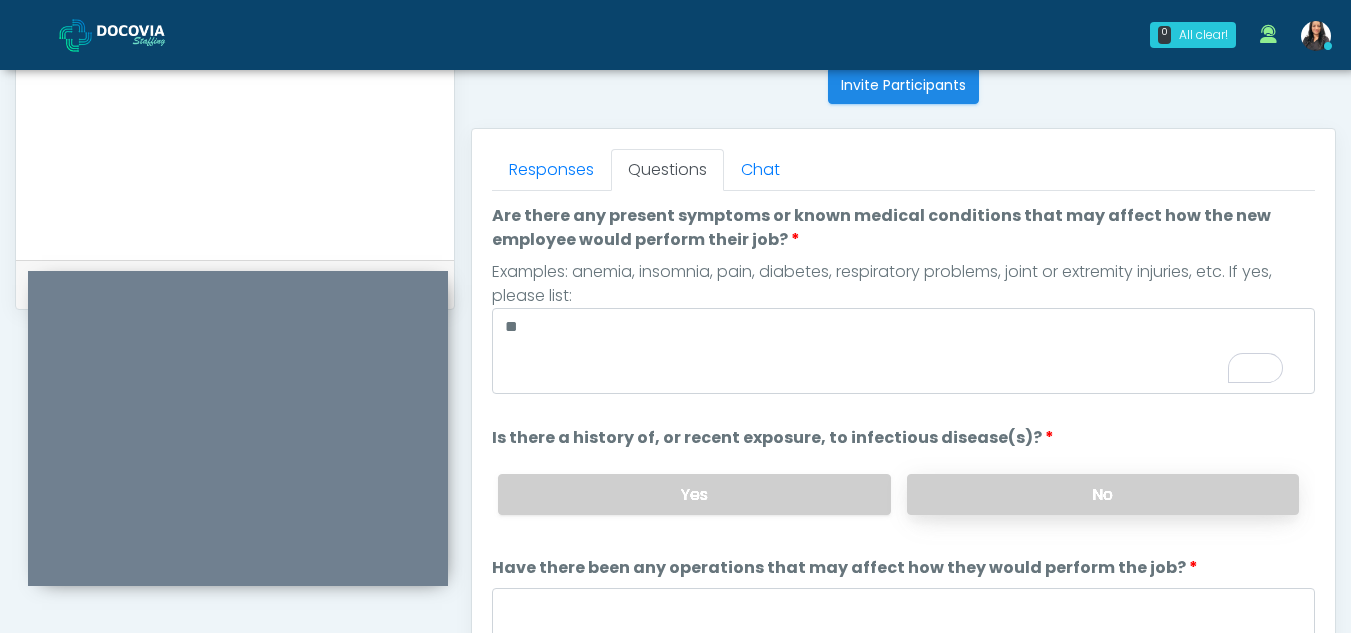 click on "No" at bounding box center [1103, 494] 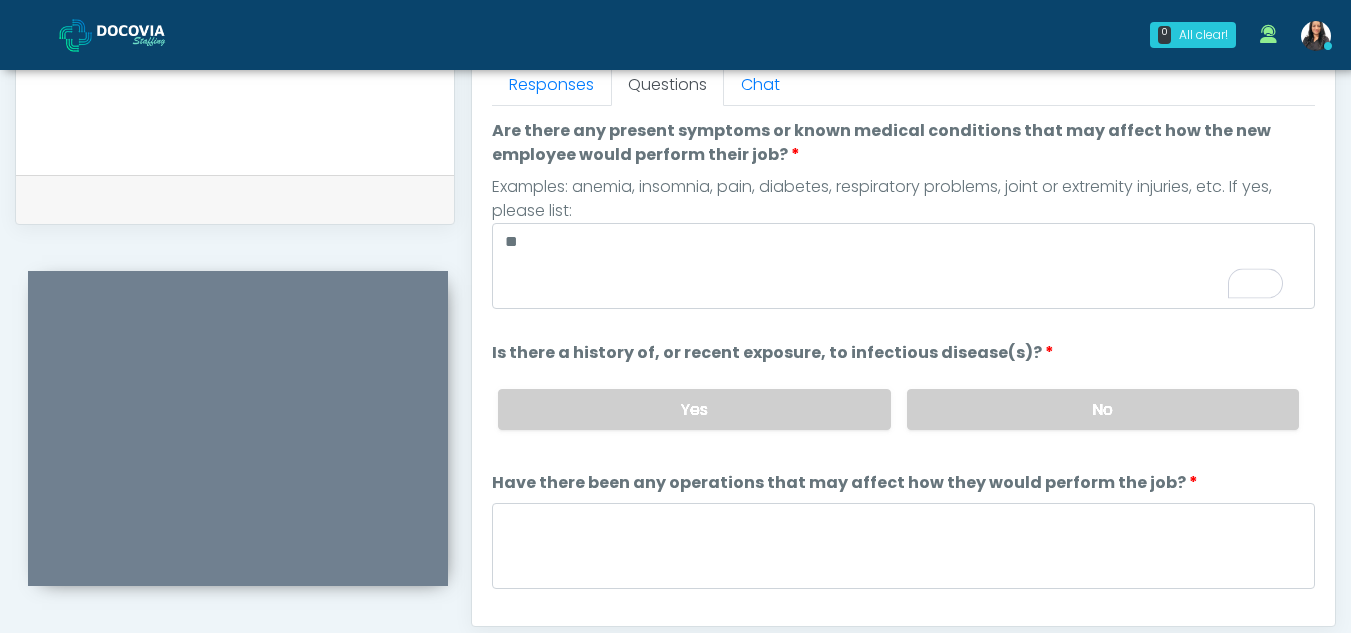 scroll, scrollTop: 921, scrollLeft: 0, axis: vertical 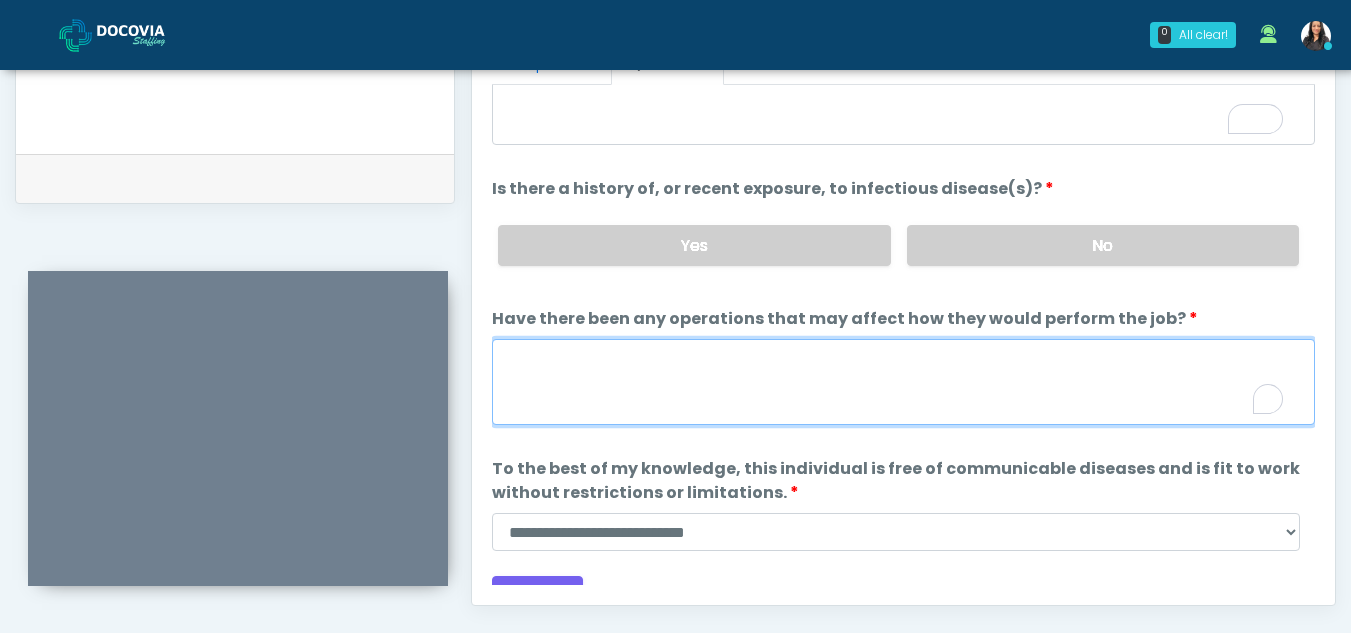click on "Have there been any operations that may affect how they would perform the job?" at bounding box center [903, 382] 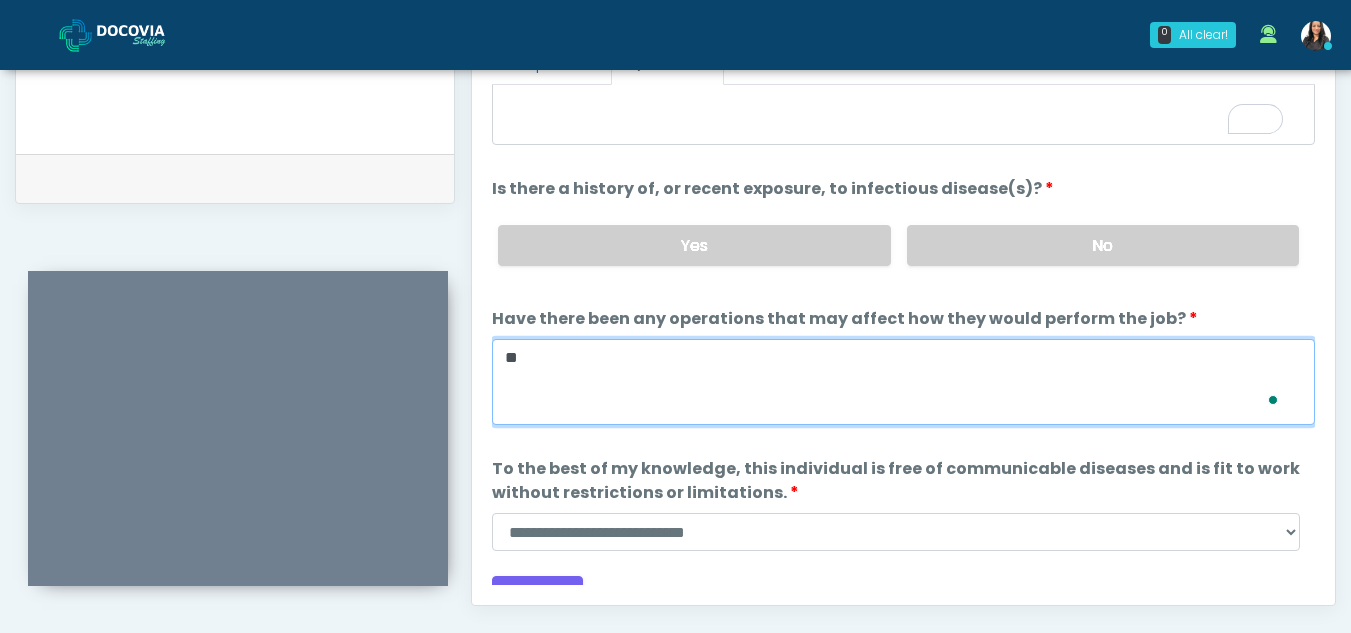 scroll, scrollTop: 143, scrollLeft: 0, axis: vertical 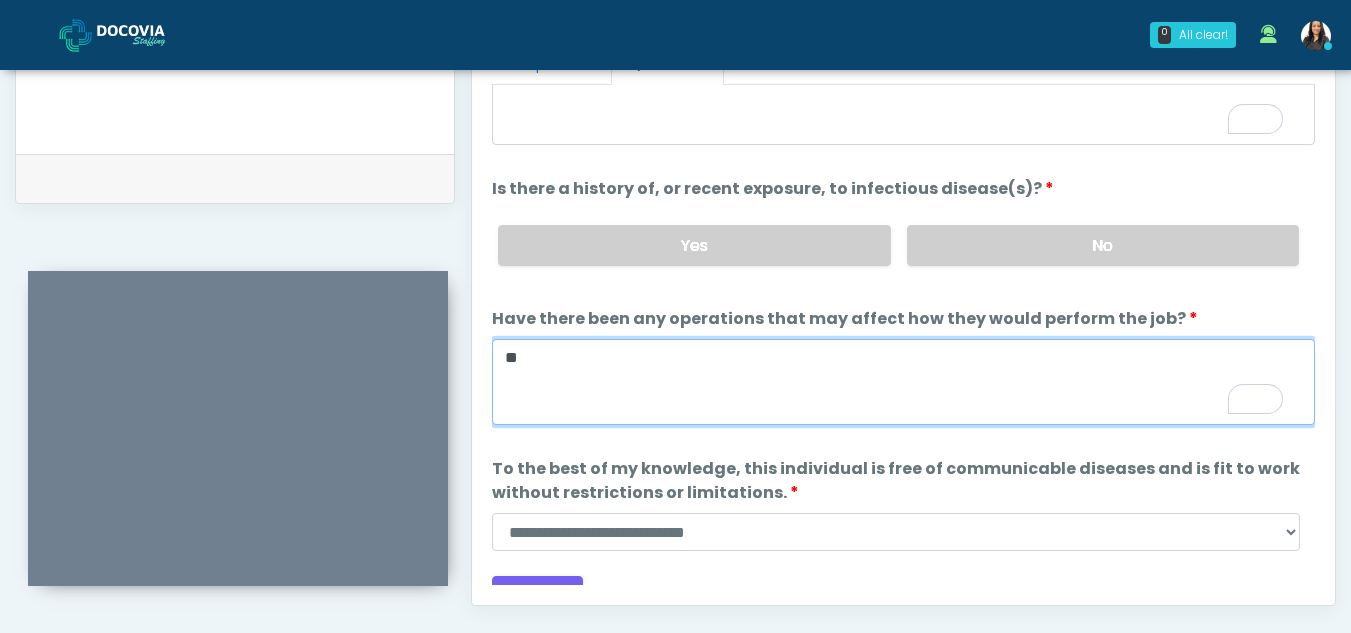 type on "**" 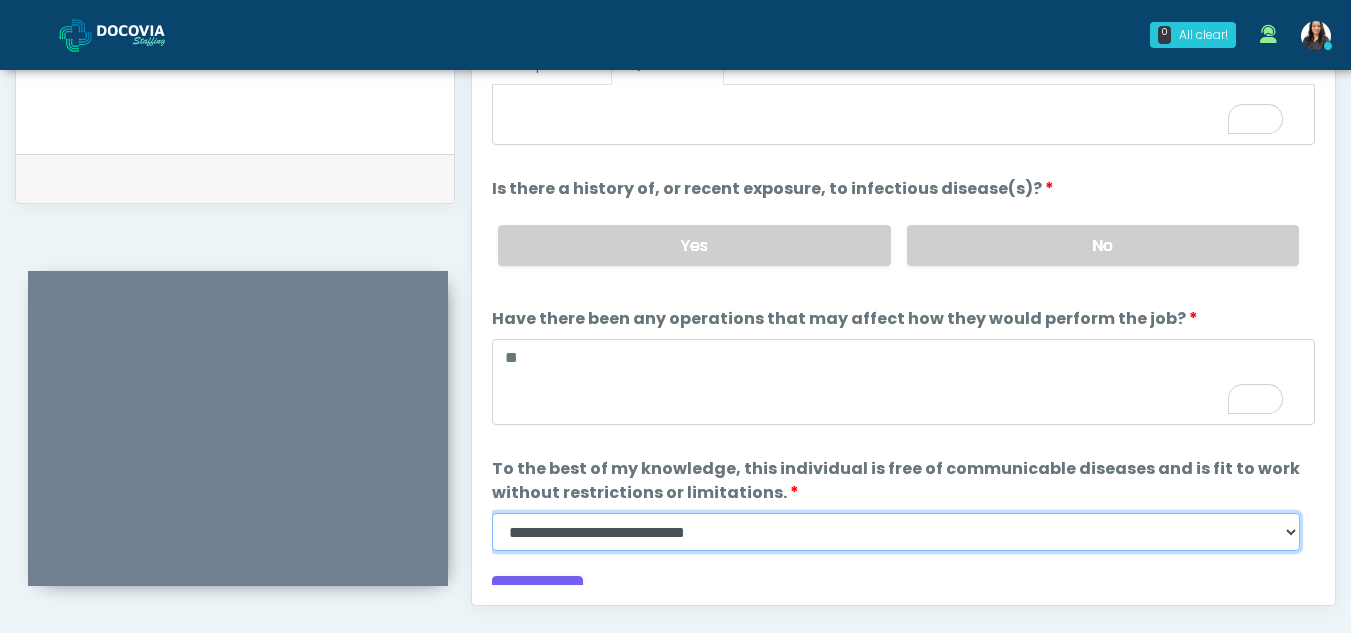 click on "**********" at bounding box center (896, 532) 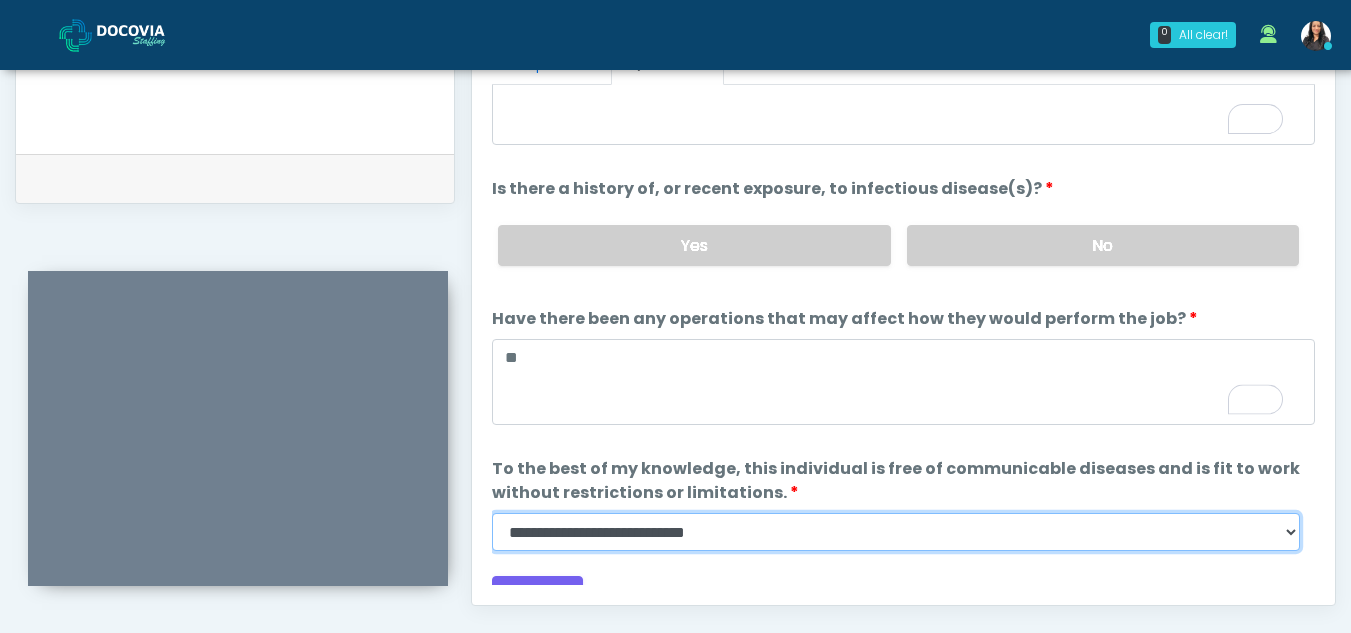 select on "******" 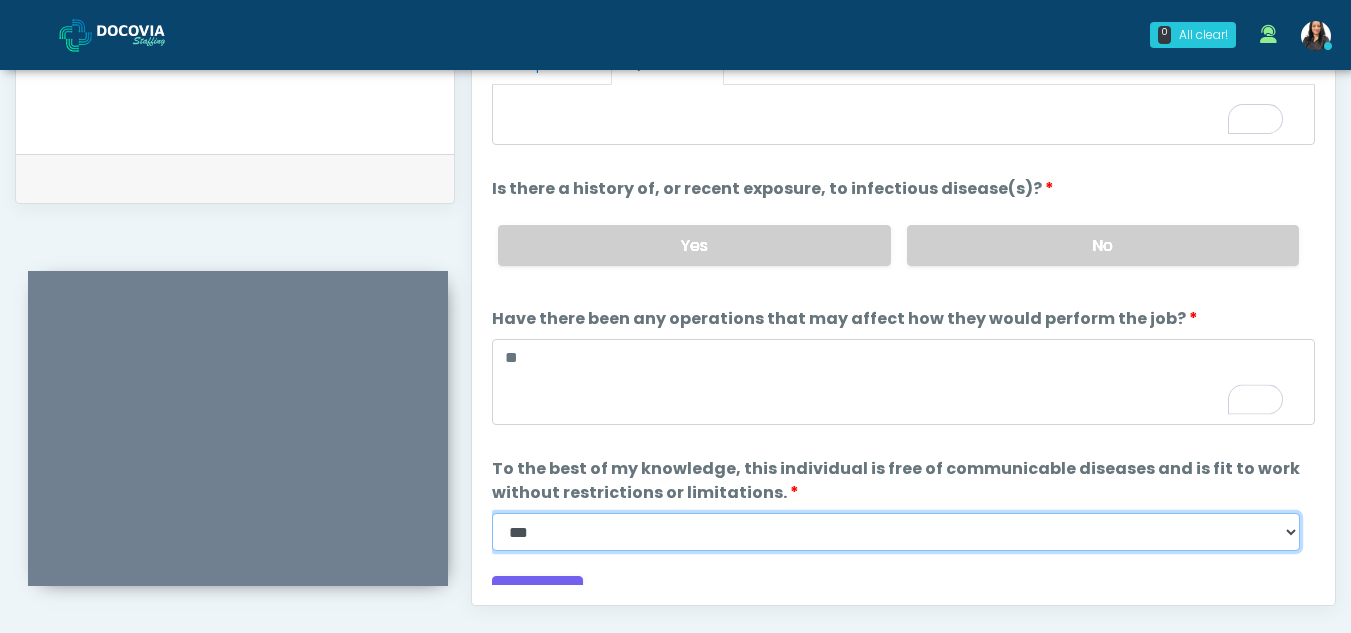 click on "**********" at bounding box center [896, 532] 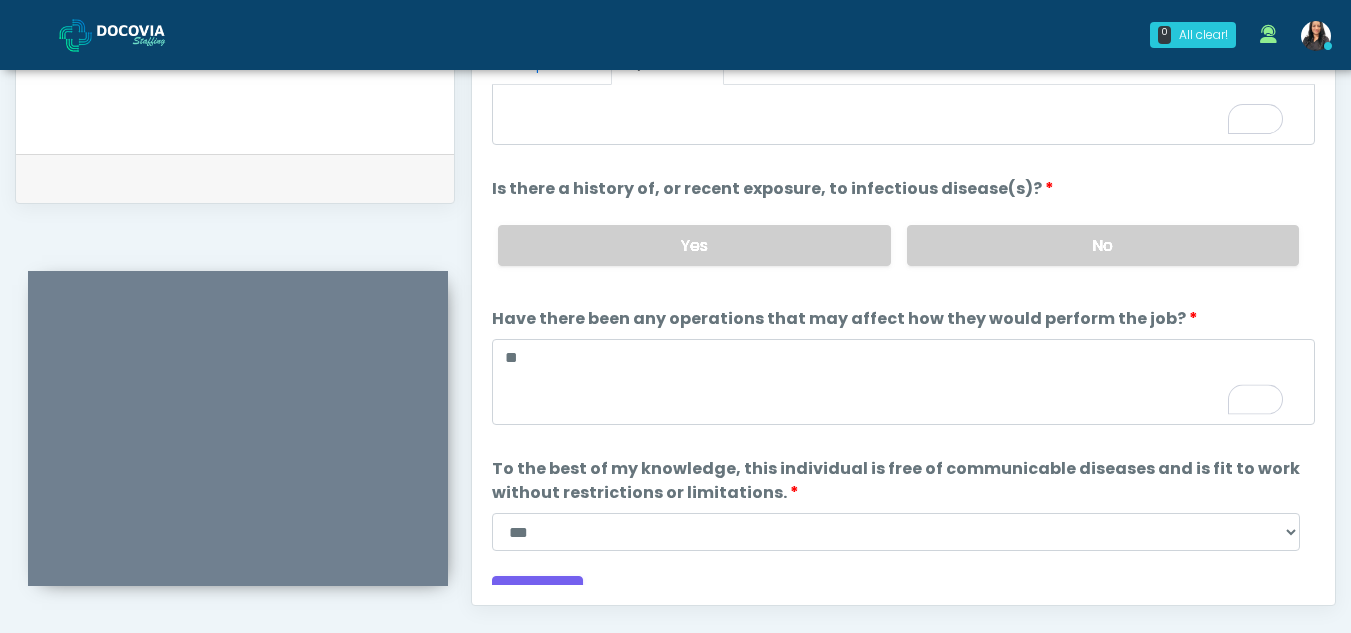 scroll, scrollTop: 171, scrollLeft: 0, axis: vertical 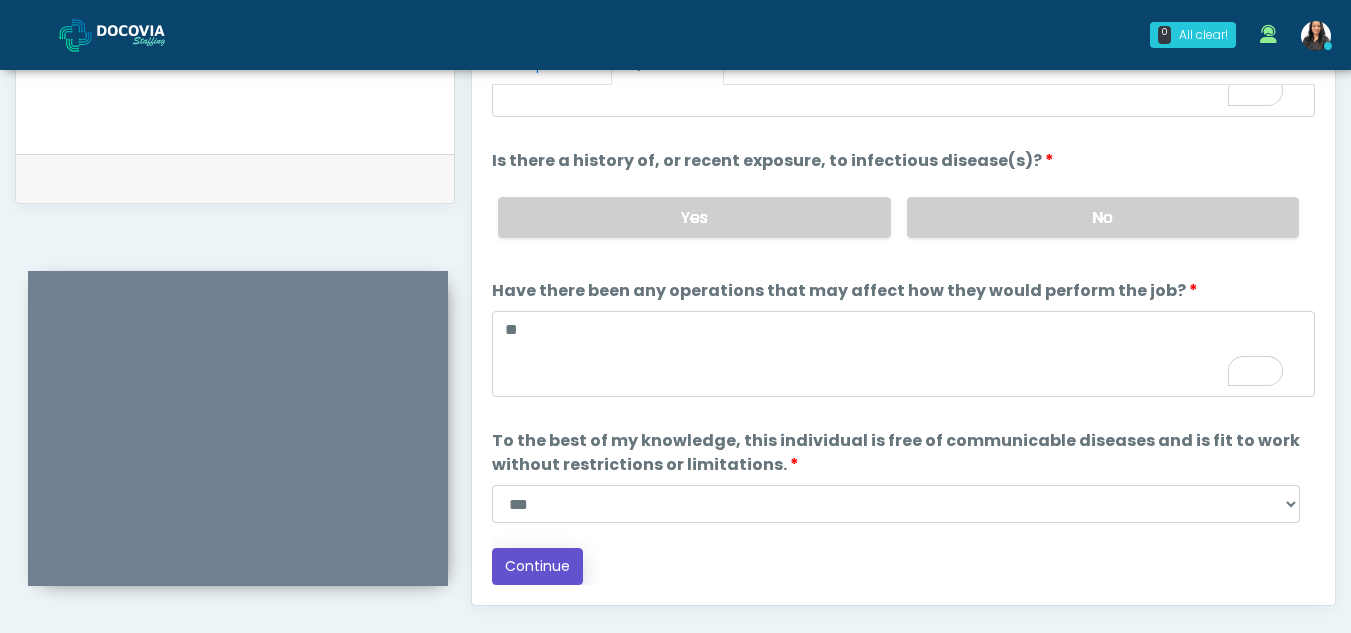 click on "Continue" at bounding box center (537, 566) 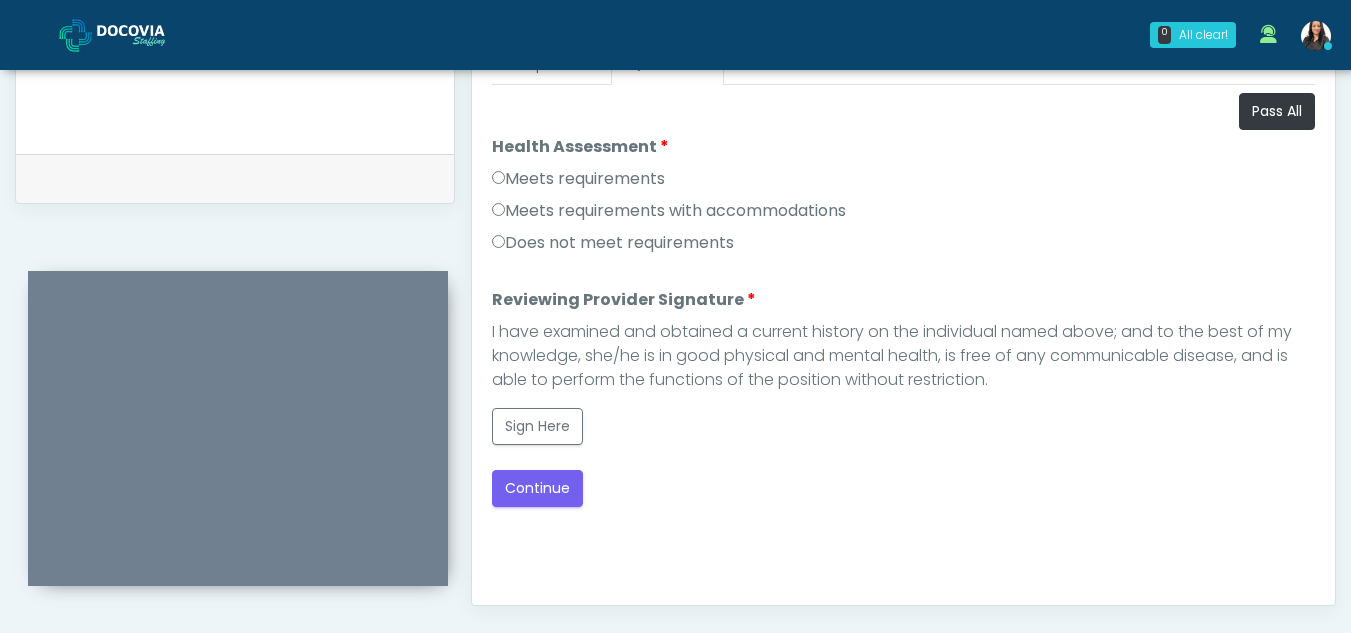 scroll, scrollTop: 1162, scrollLeft: 0, axis: vertical 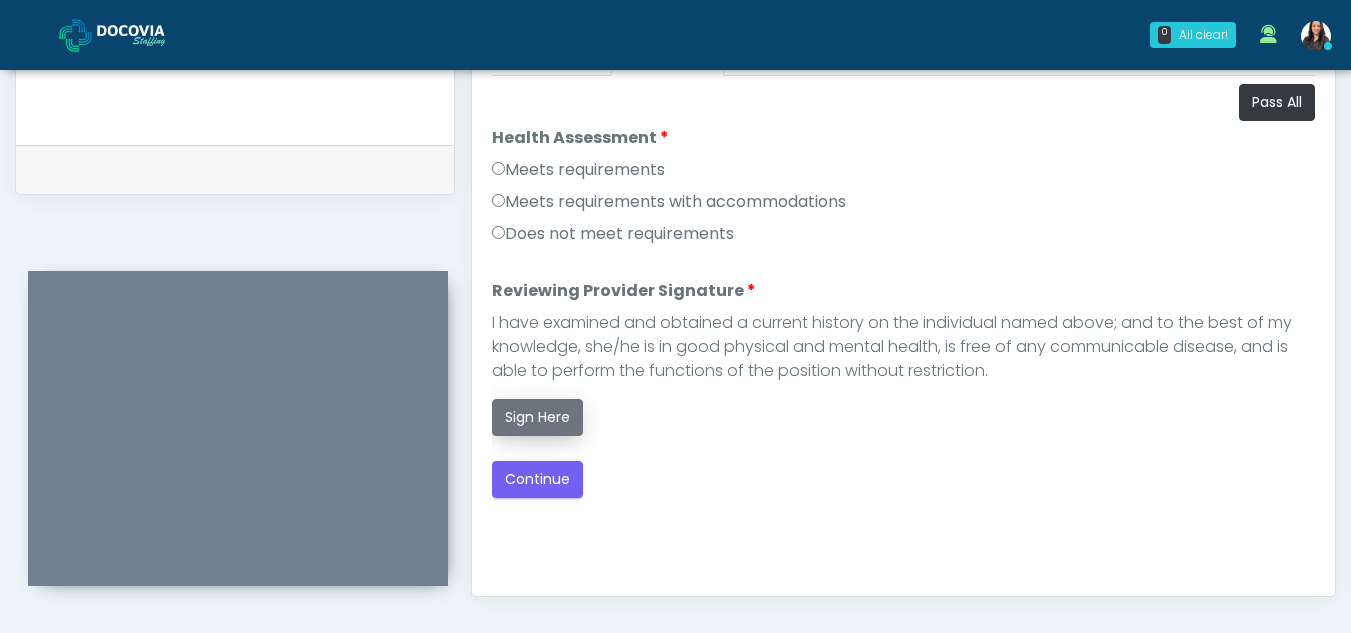 click on "Sign Here" at bounding box center [537, 417] 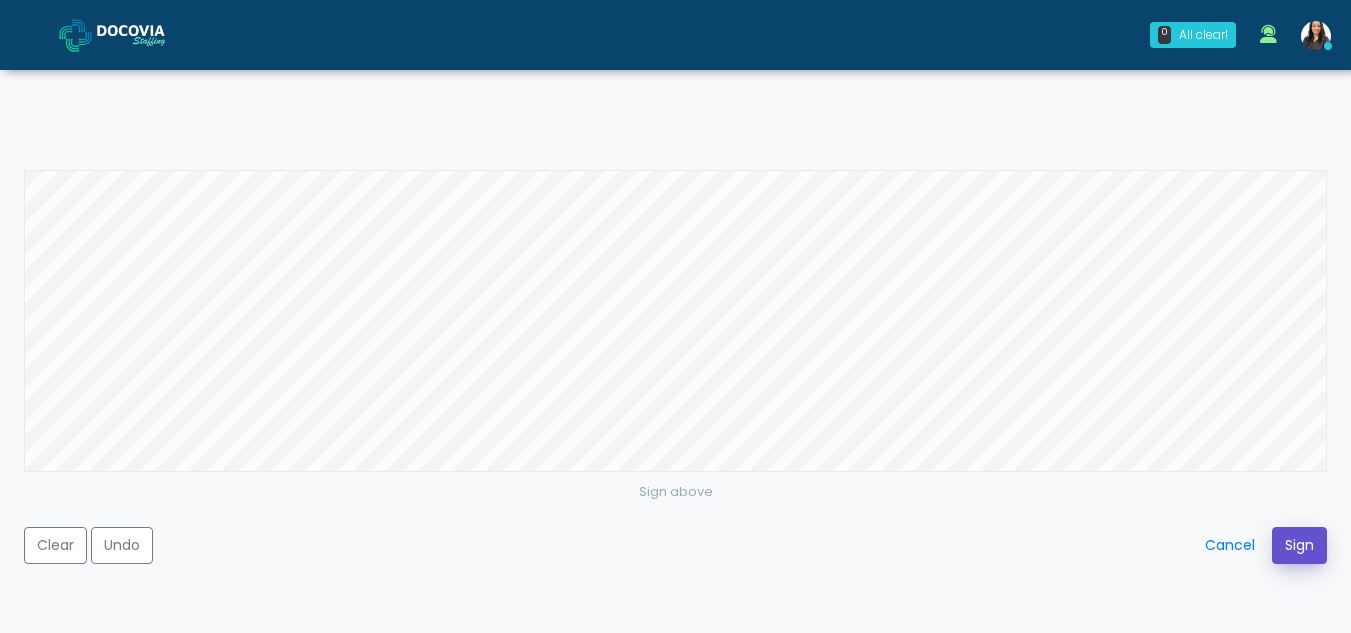click on "Sign" at bounding box center (1299, 545) 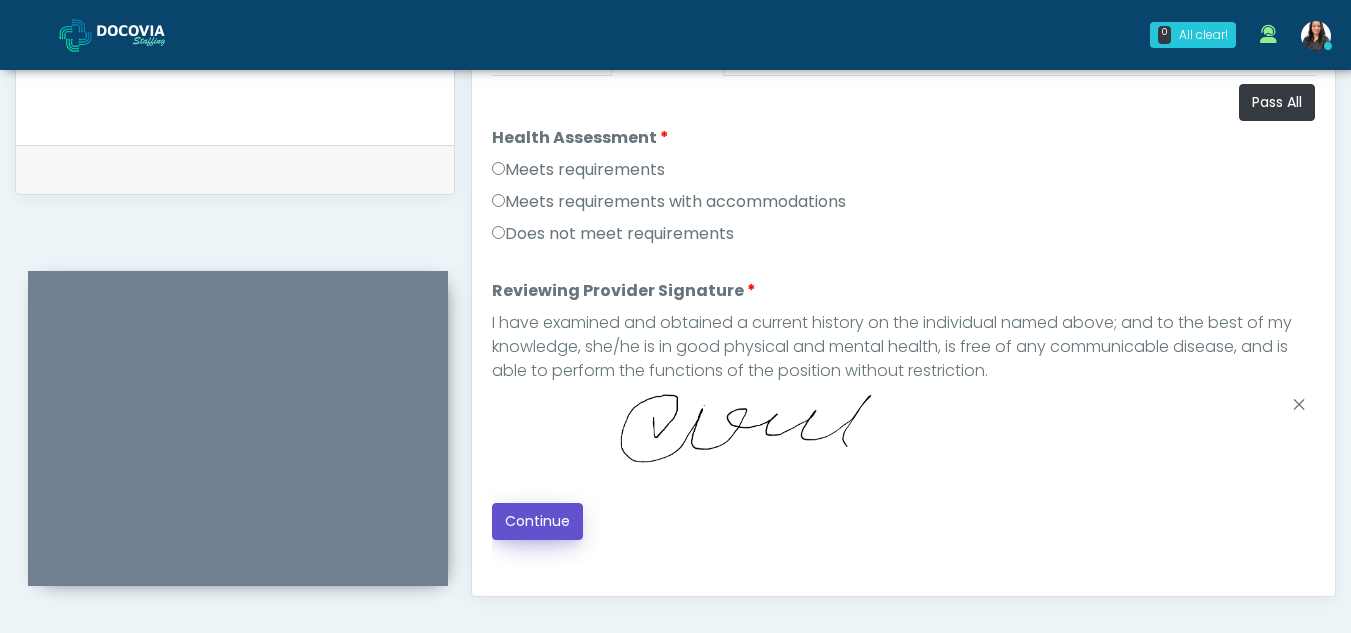 click on "Continue" at bounding box center [537, 521] 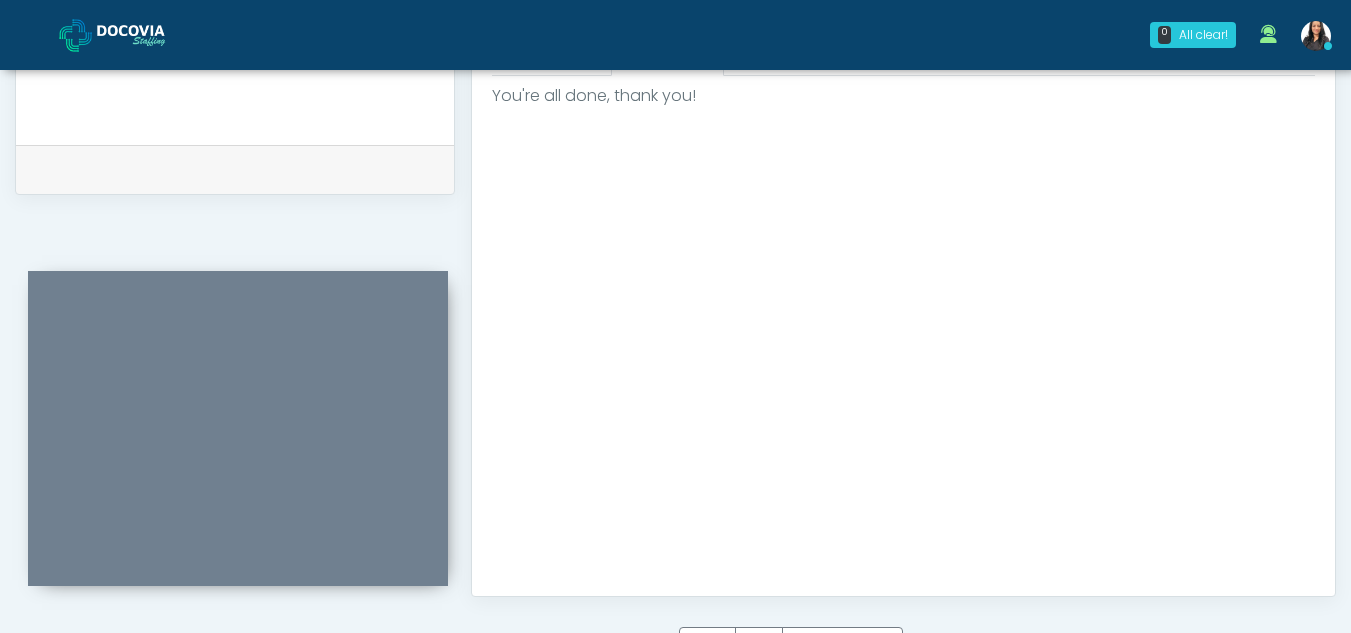 scroll, scrollTop: 1199, scrollLeft: 0, axis: vertical 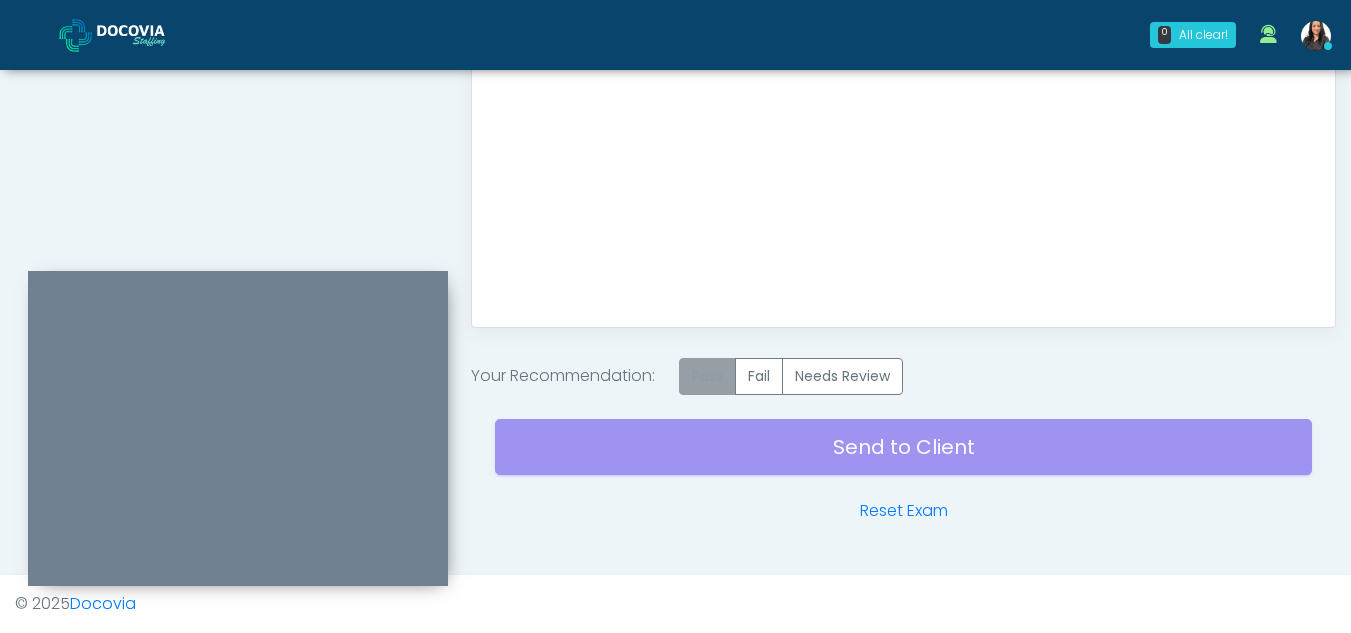 click on "Pass" at bounding box center [707, 376] 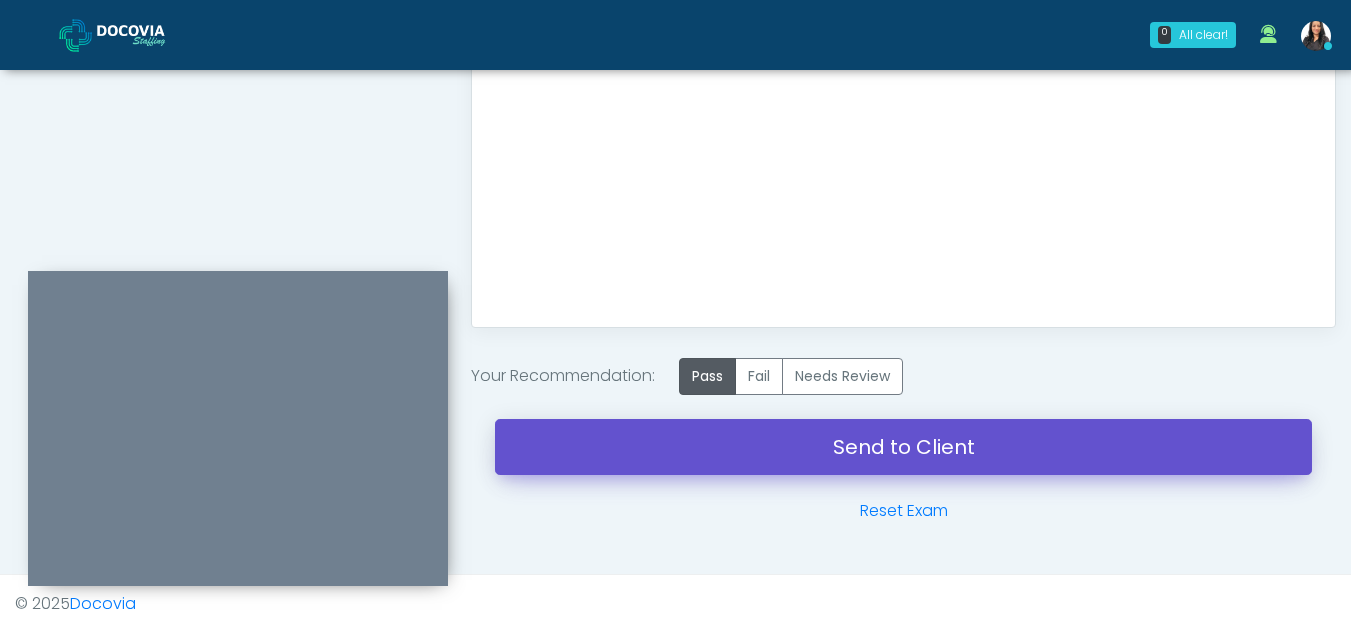 click on "Send to Client" at bounding box center (903, 447) 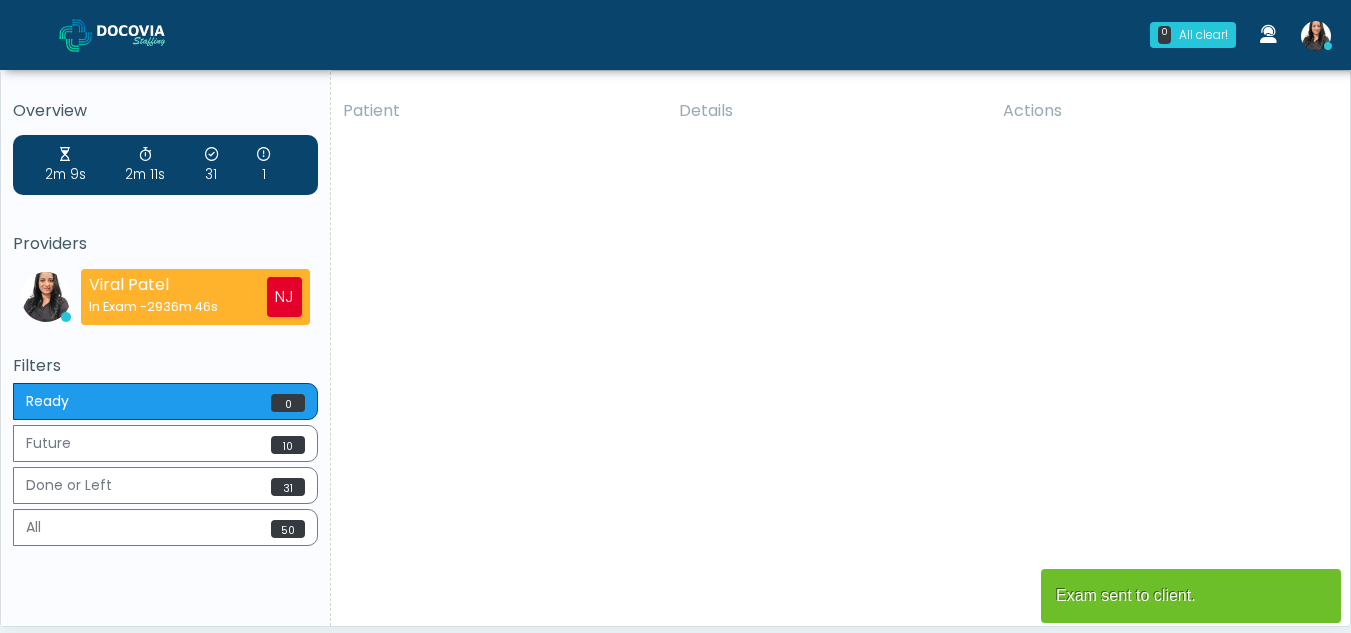 scroll, scrollTop: 0, scrollLeft: 0, axis: both 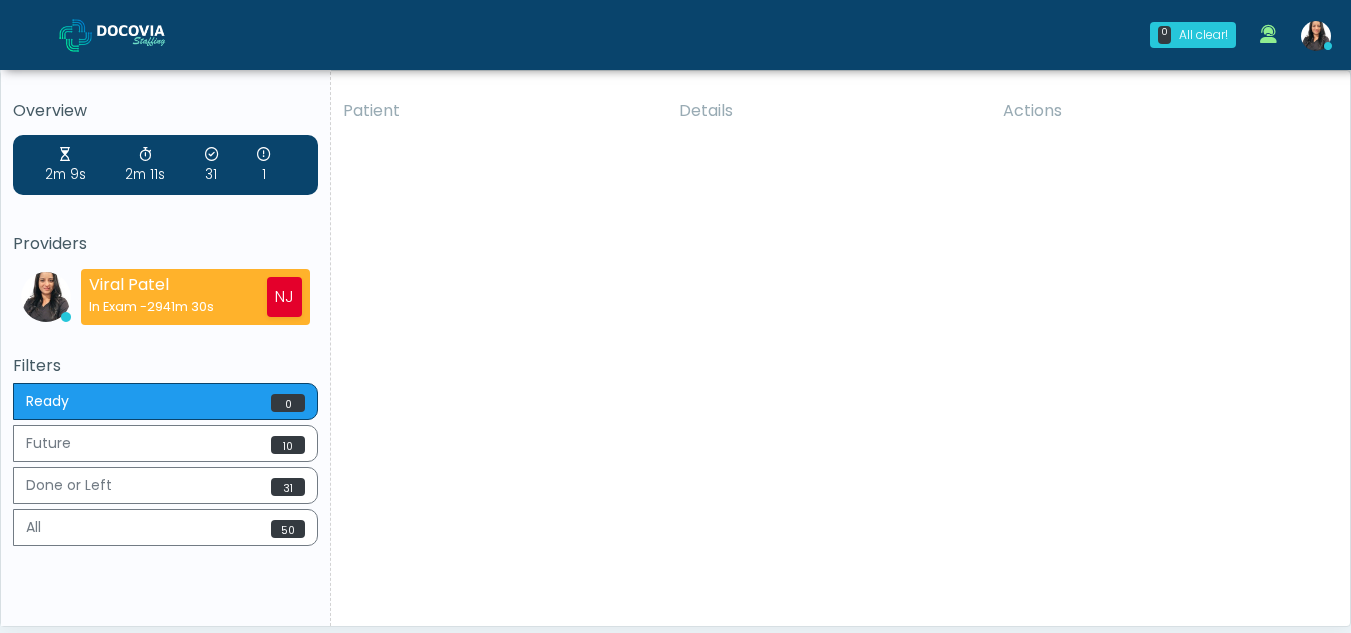 click on "Viral Patel
In Exam -  2941m 30s" at bounding box center [151, 297] 